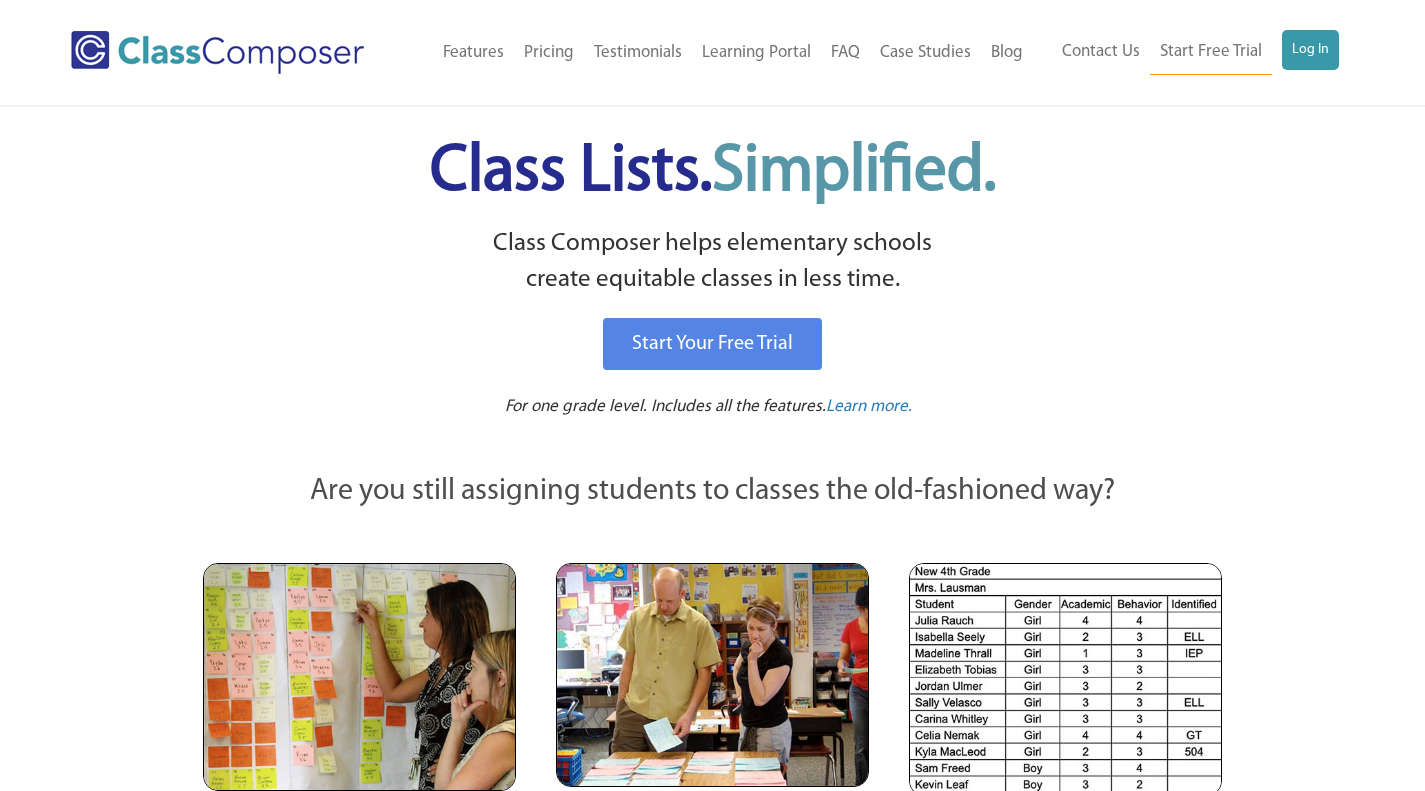 scroll, scrollTop: 0, scrollLeft: 0, axis: both 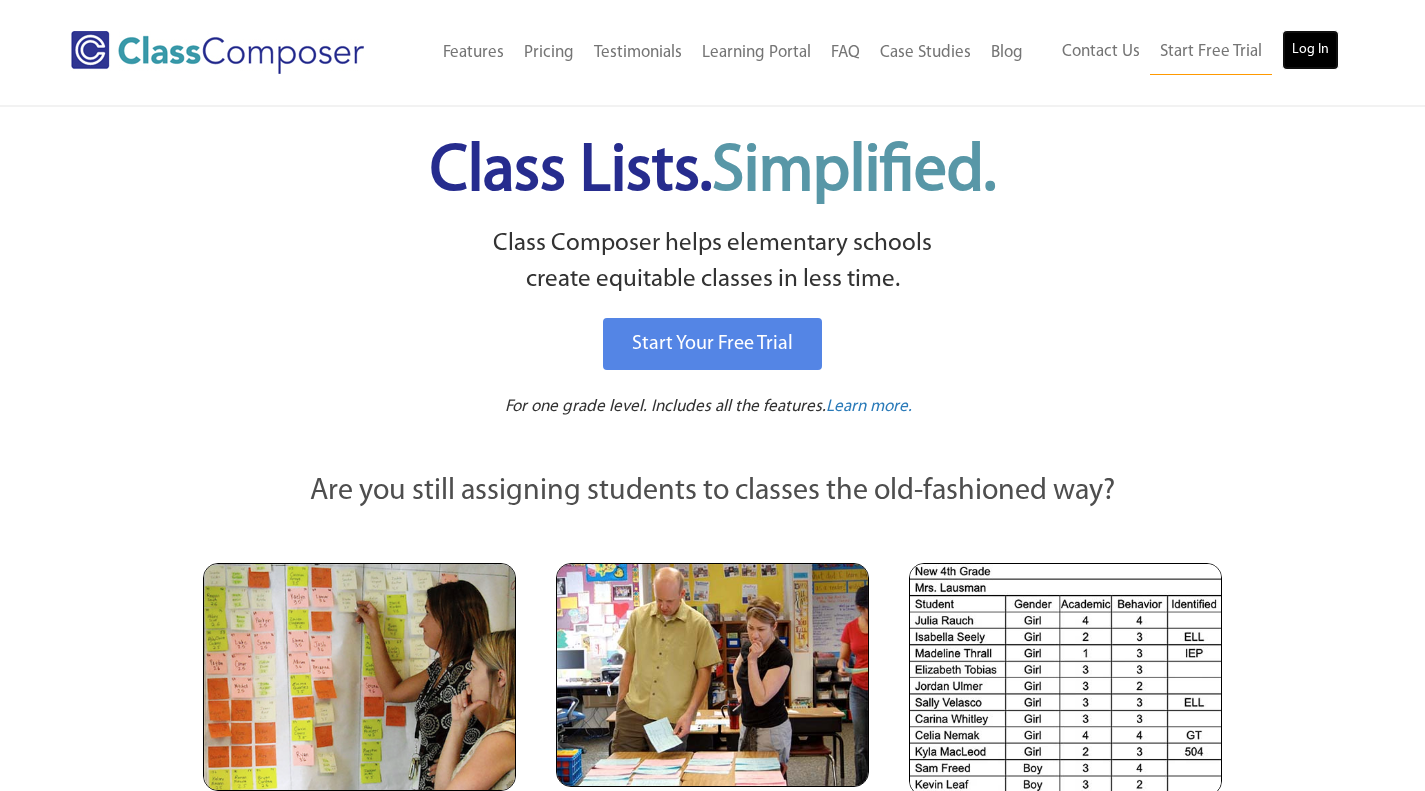 click on "Log In" at bounding box center (1310, 50) 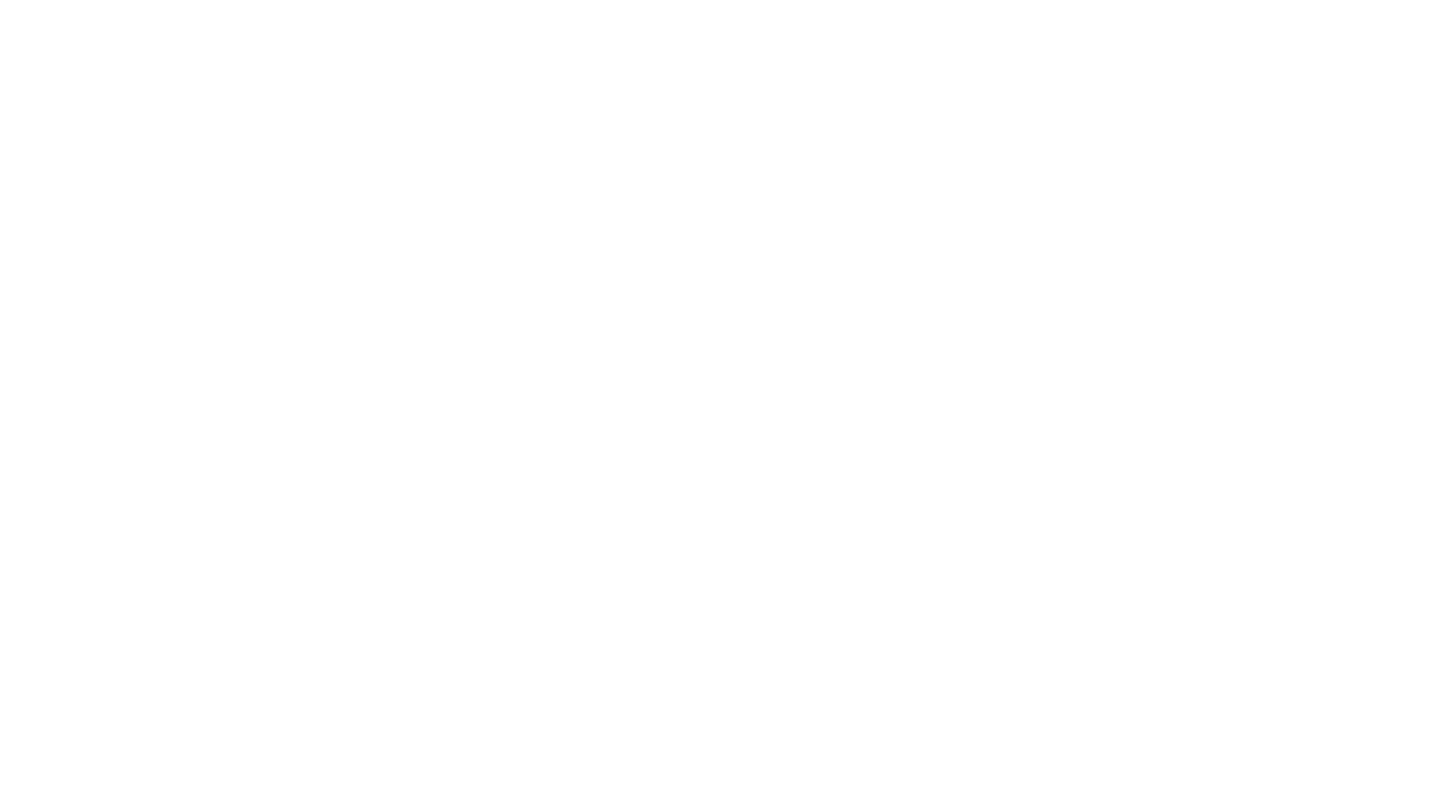 scroll, scrollTop: 0, scrollLeft: 0, axis: both 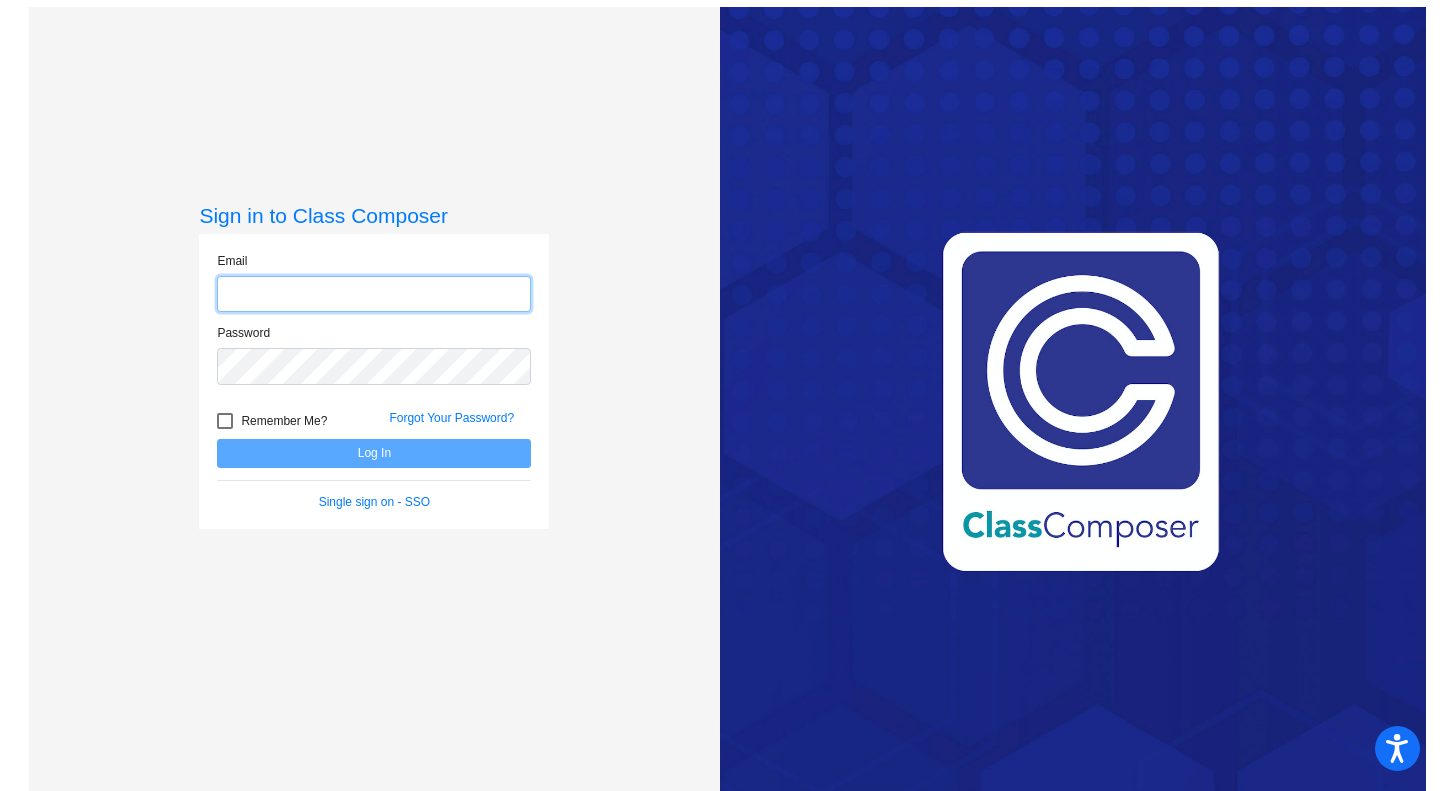 type on "mbueno@sdisd.us" 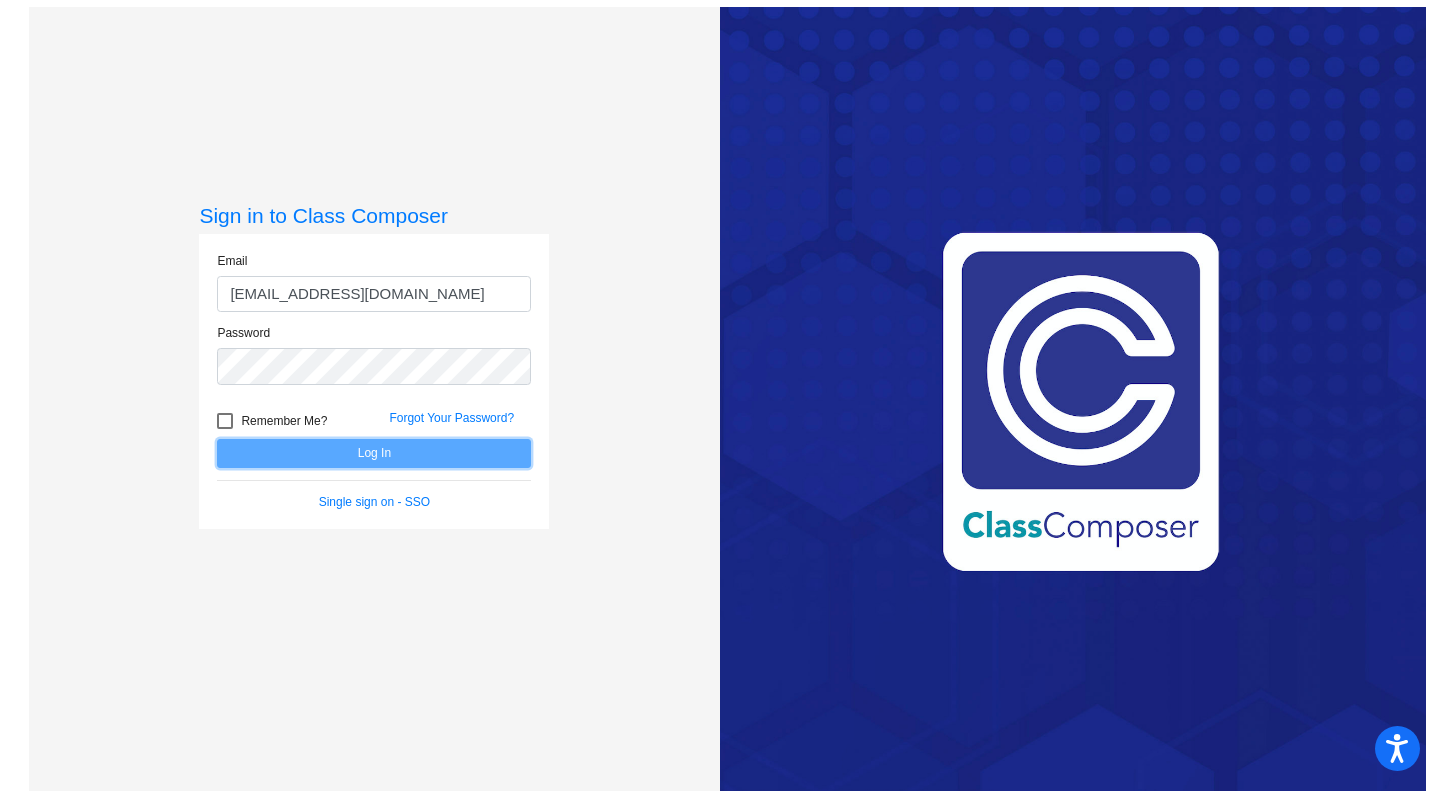 click on "Log In" 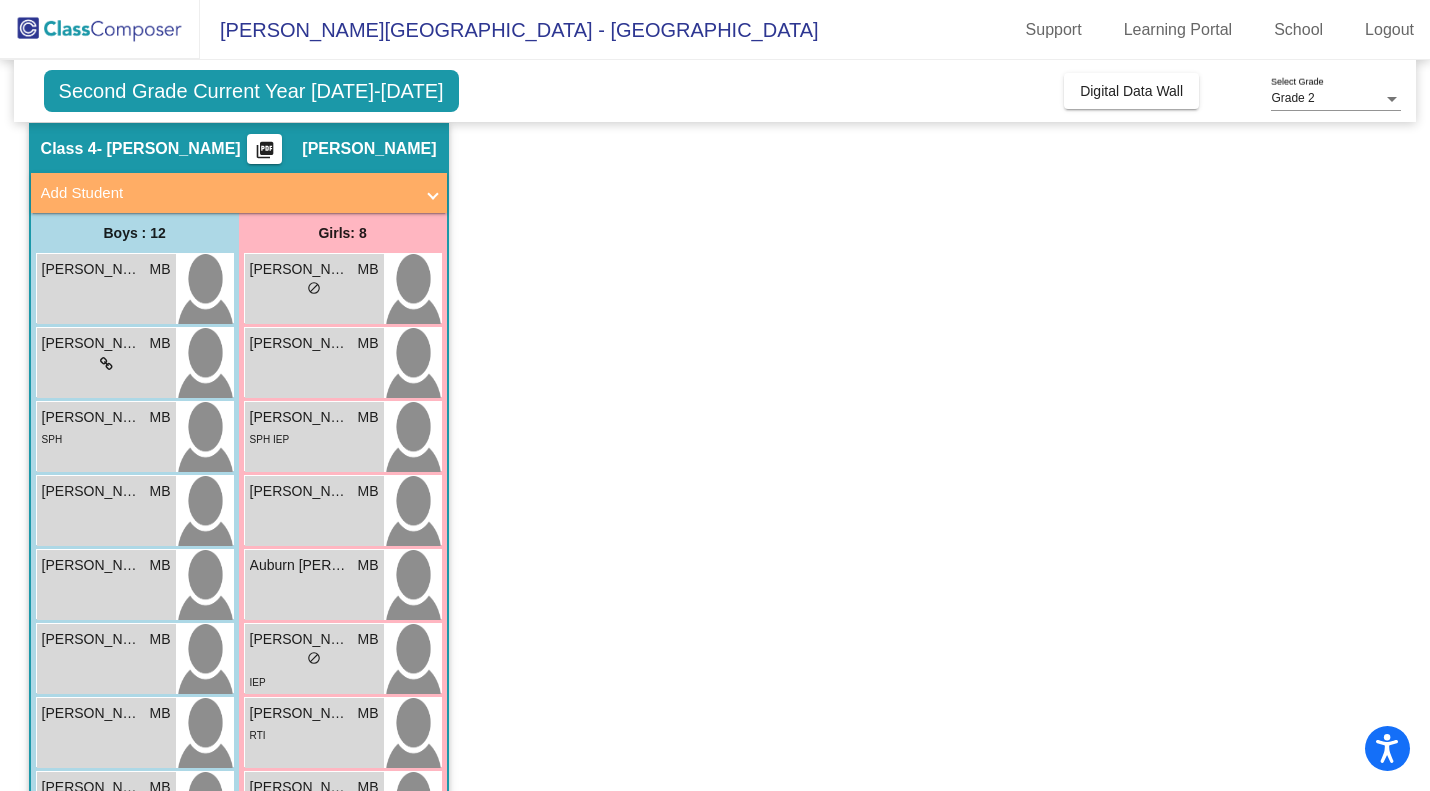 scroll, scrollTop: 0, scrollLeft: 0, axis: both 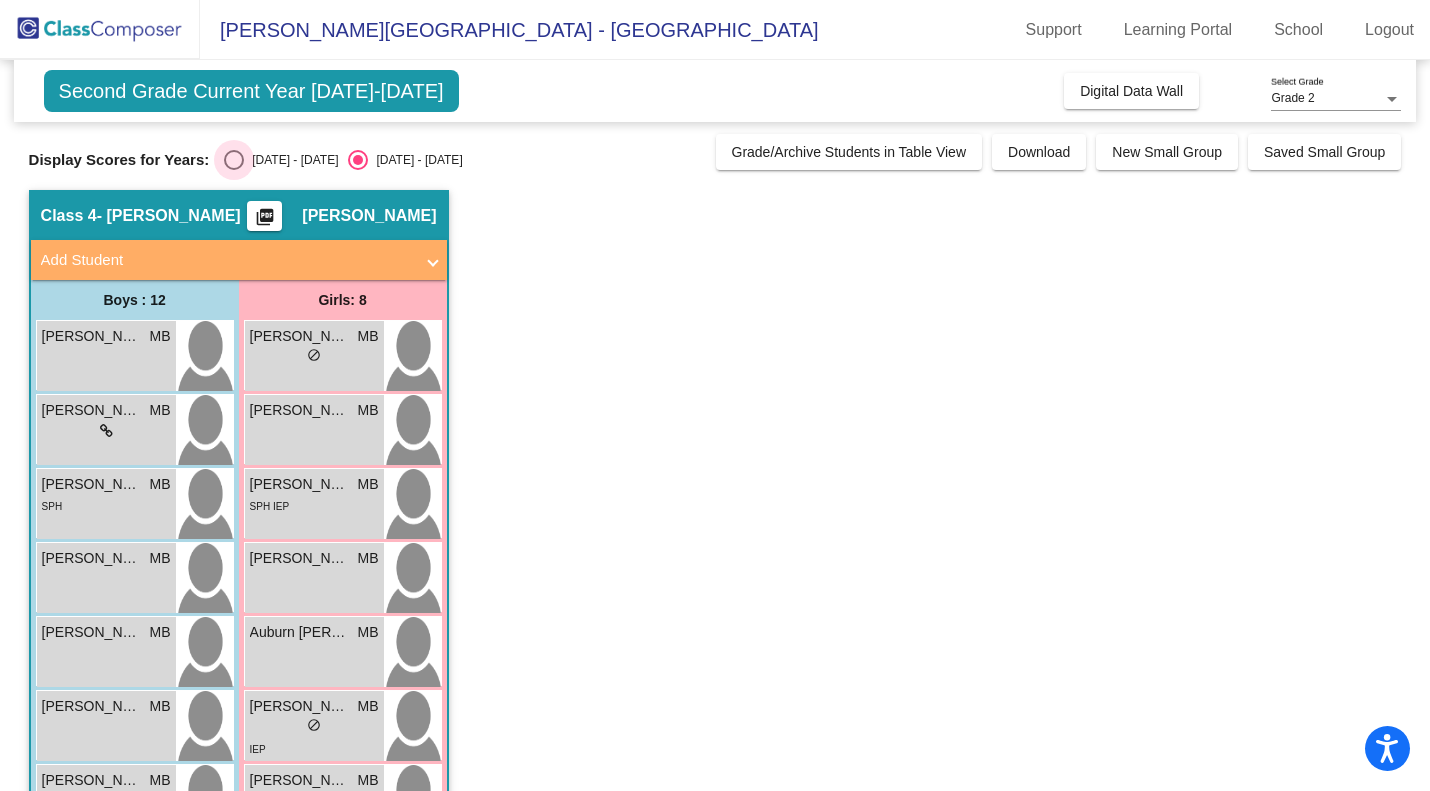 click on "2024 - 2025" at bounding box center (291, 160) 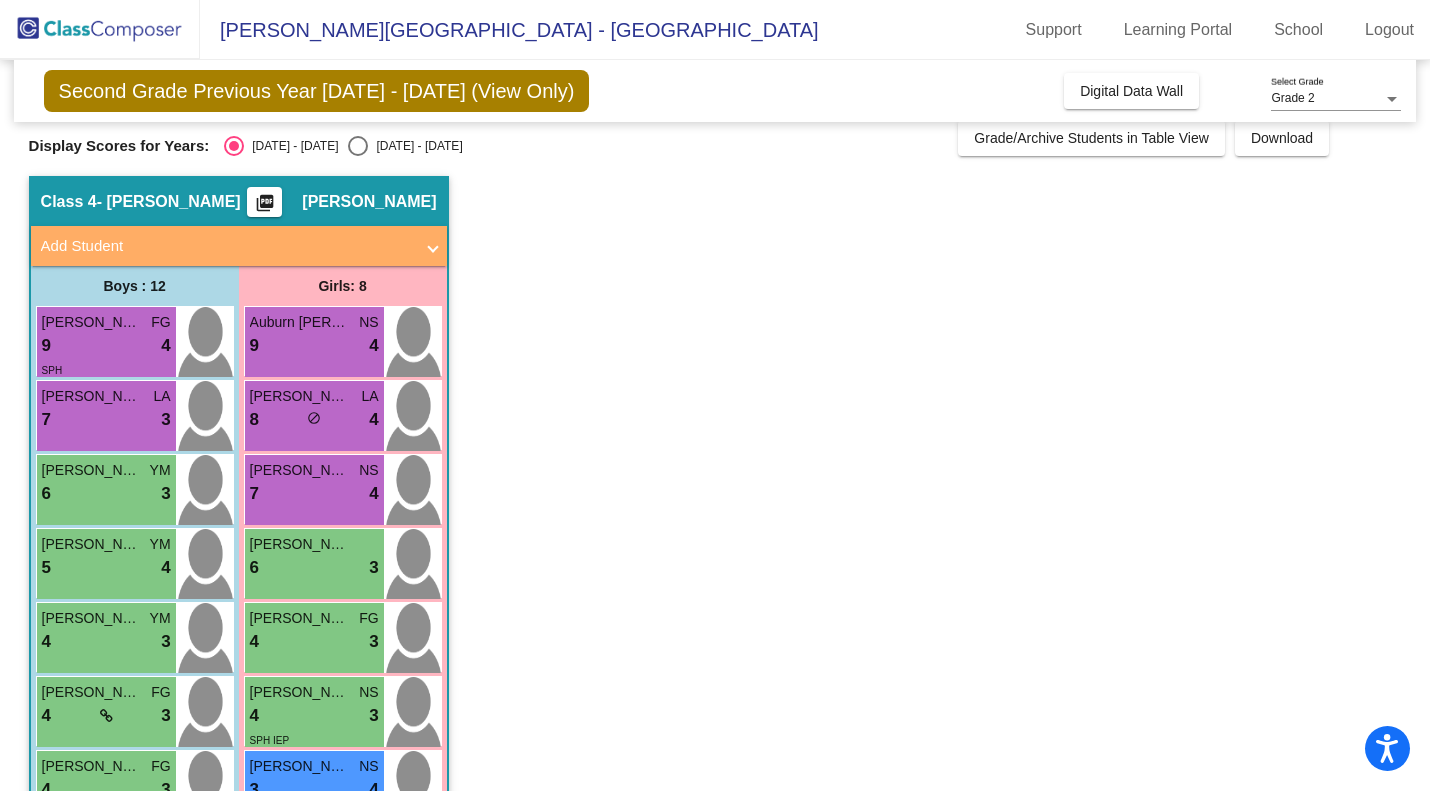 scroll, scrollTop: 13, scrollLeft: 0, axis: vertical 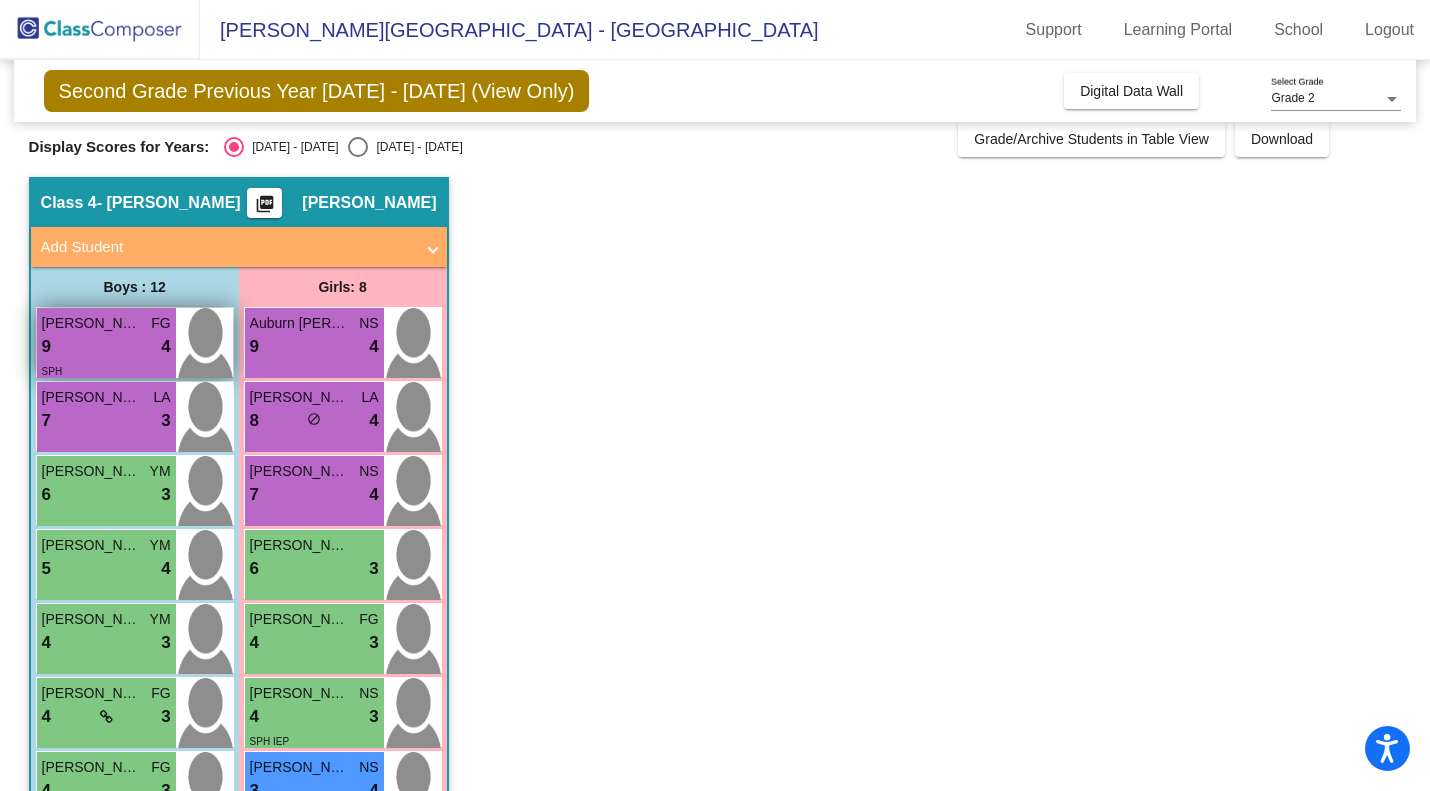 click on "Ariel Lopez Jr." at bounding box center (92, 323) 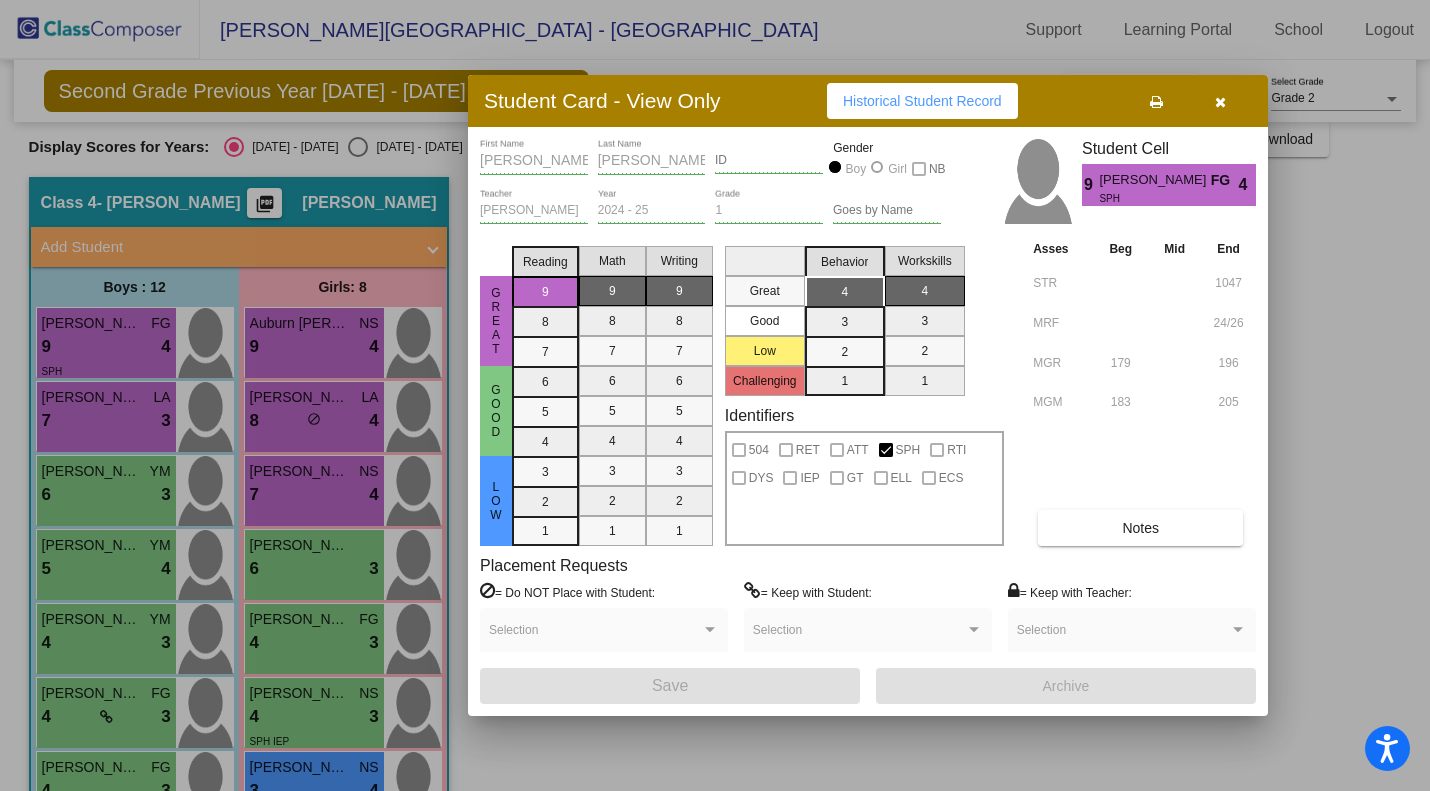 click at bounding box center (1220, 102) 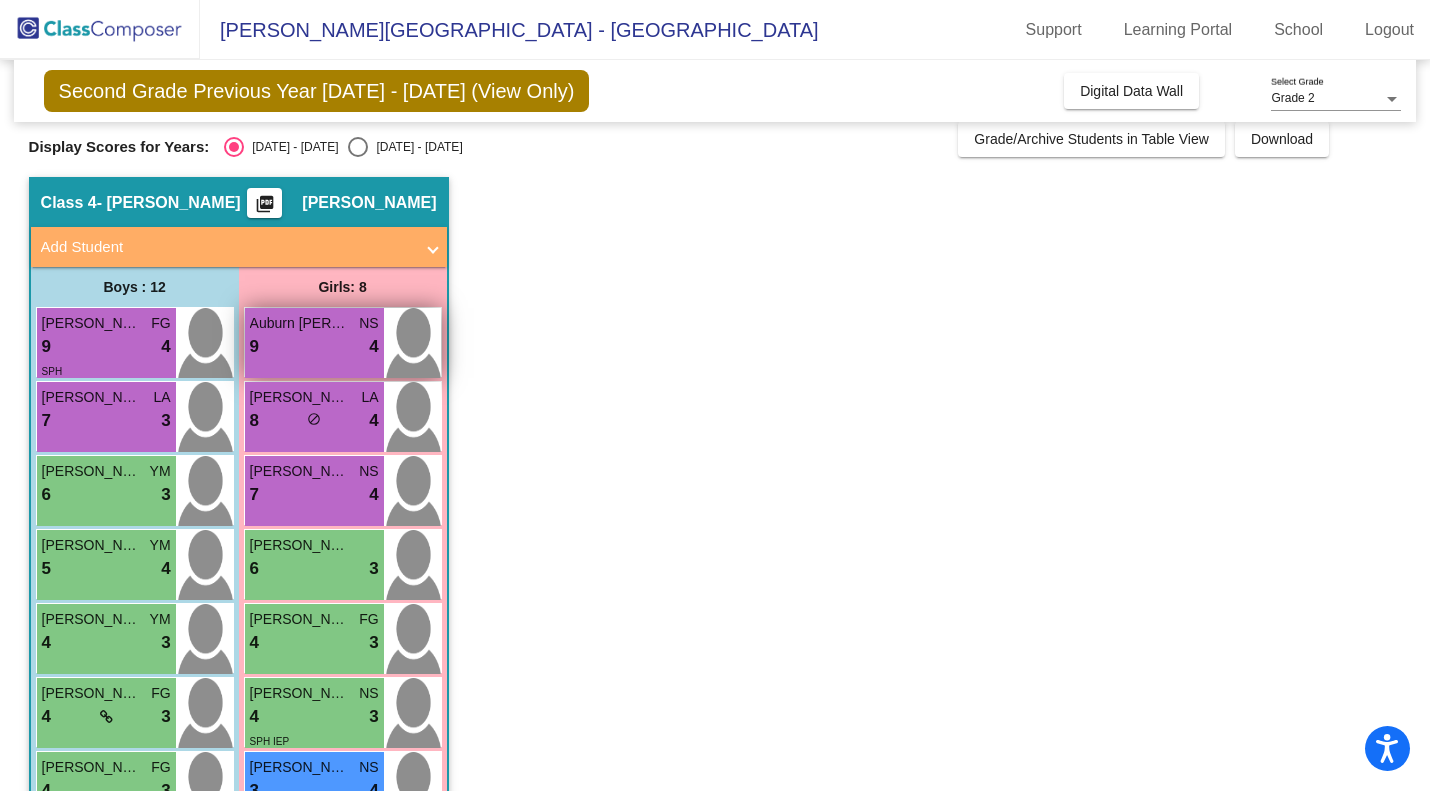 click on "9 lock do_not_disturb_alt 4" at bounding box center (314, 347) 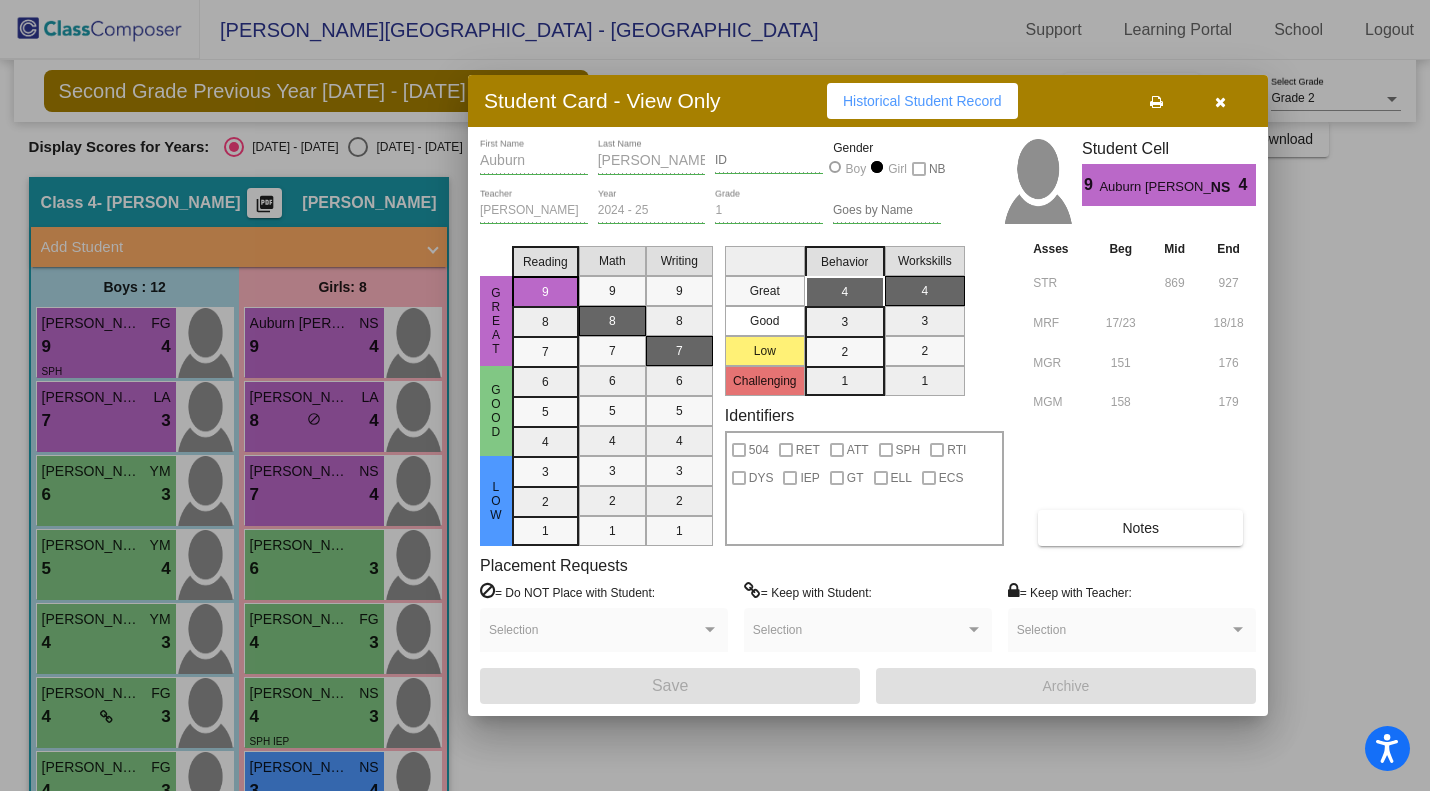 click at bounding box center (1220, 101) 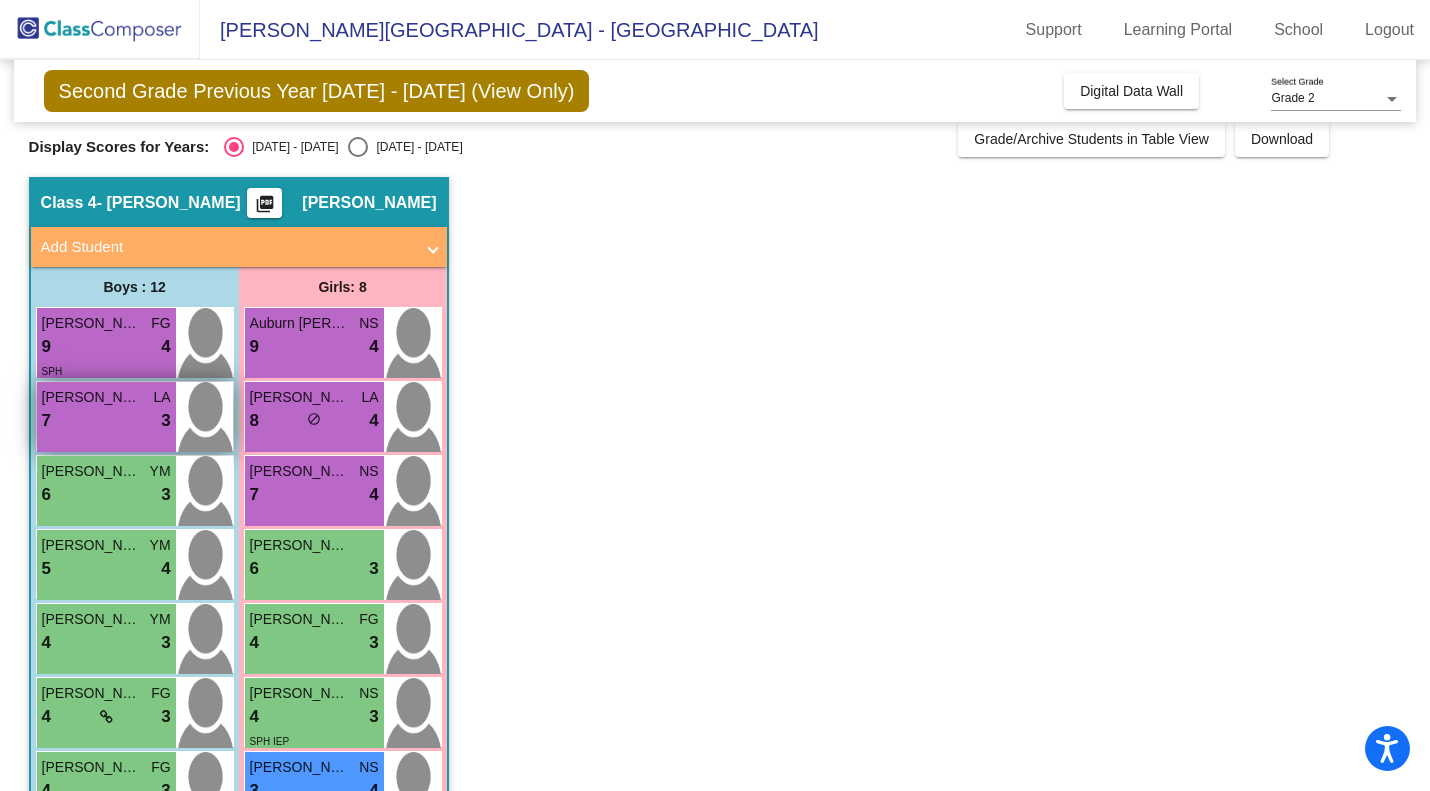click on "7 lock do_not_disturb_alt 3" at bounding box center (106, 421) 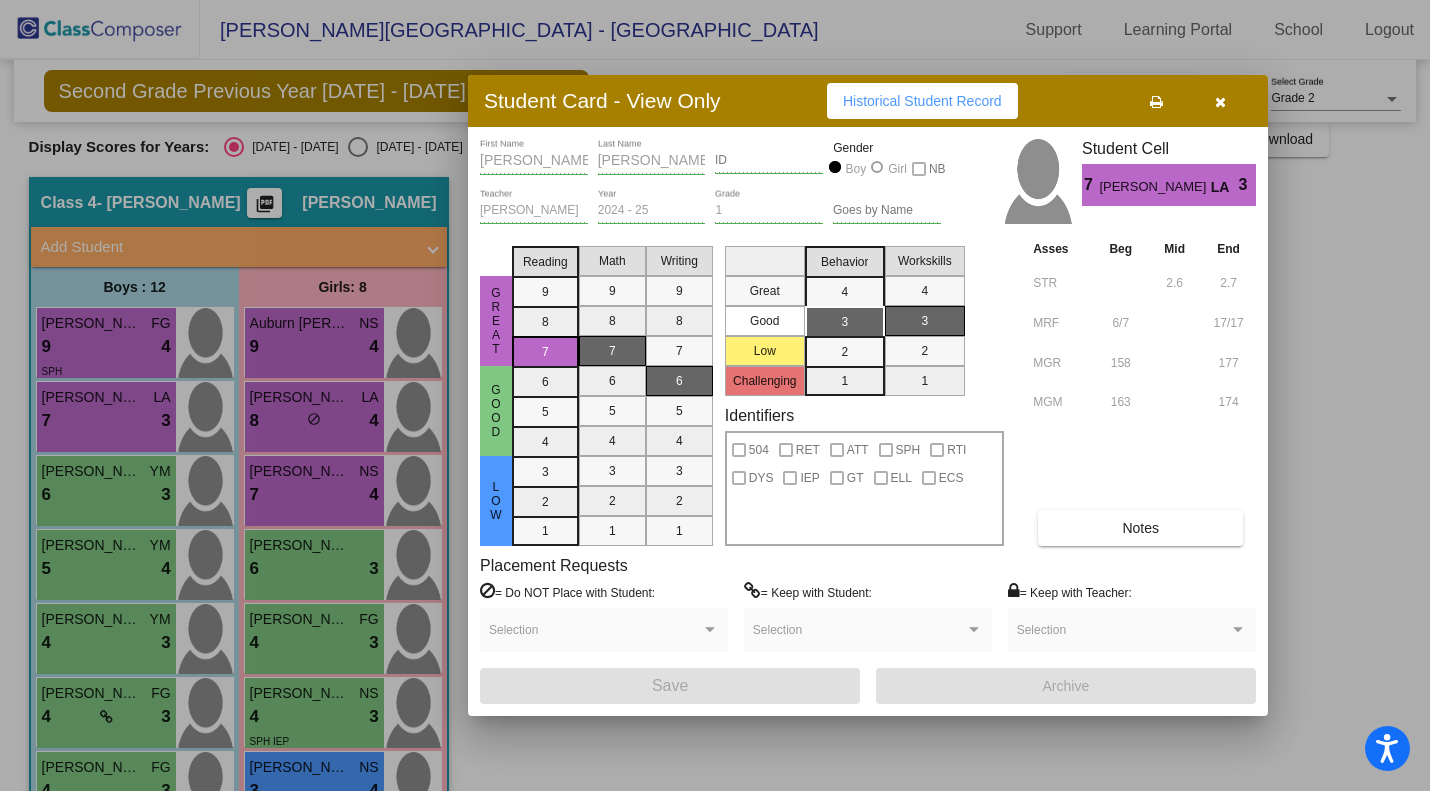 click at bounding box center [1220, 101] 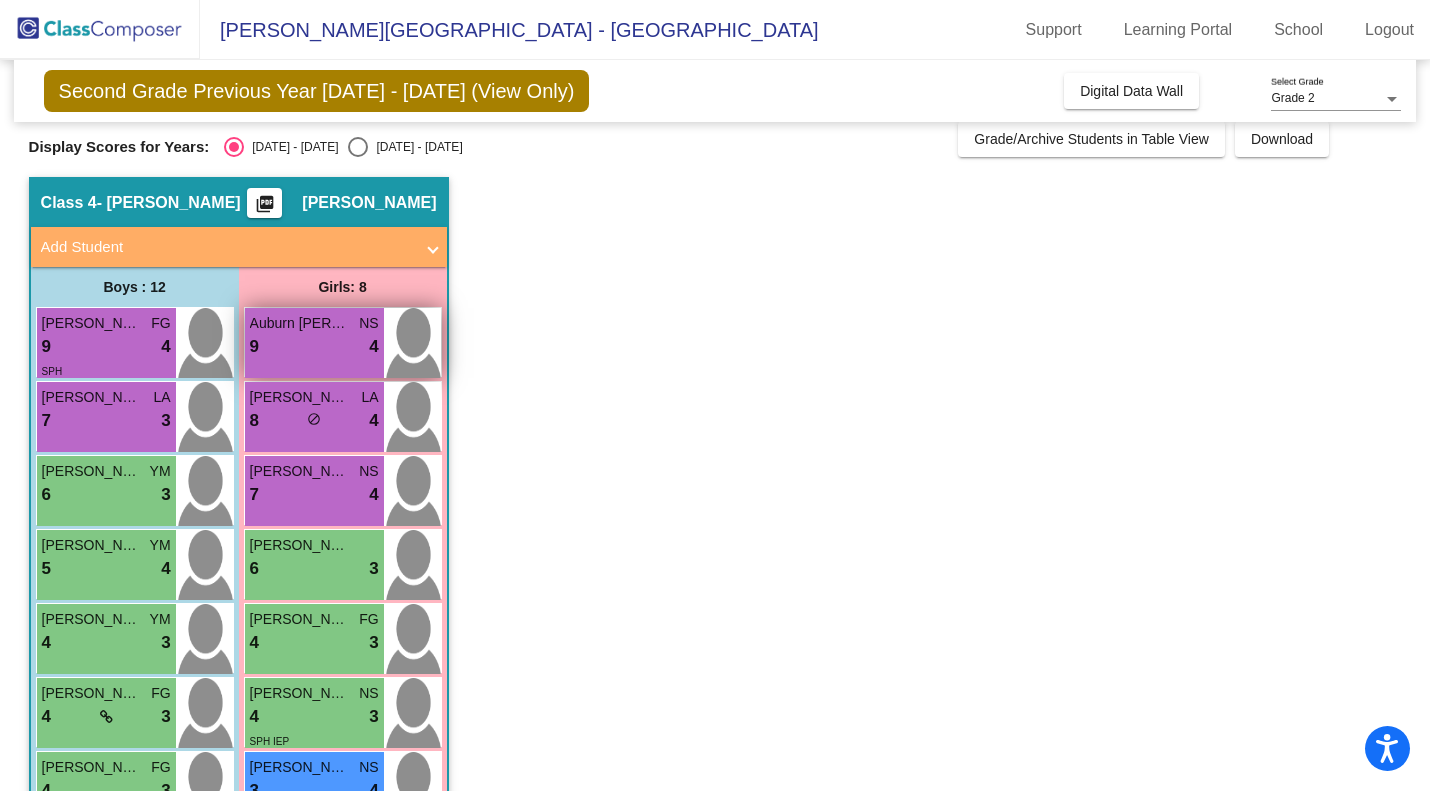 click at bounding box center [412, 343] 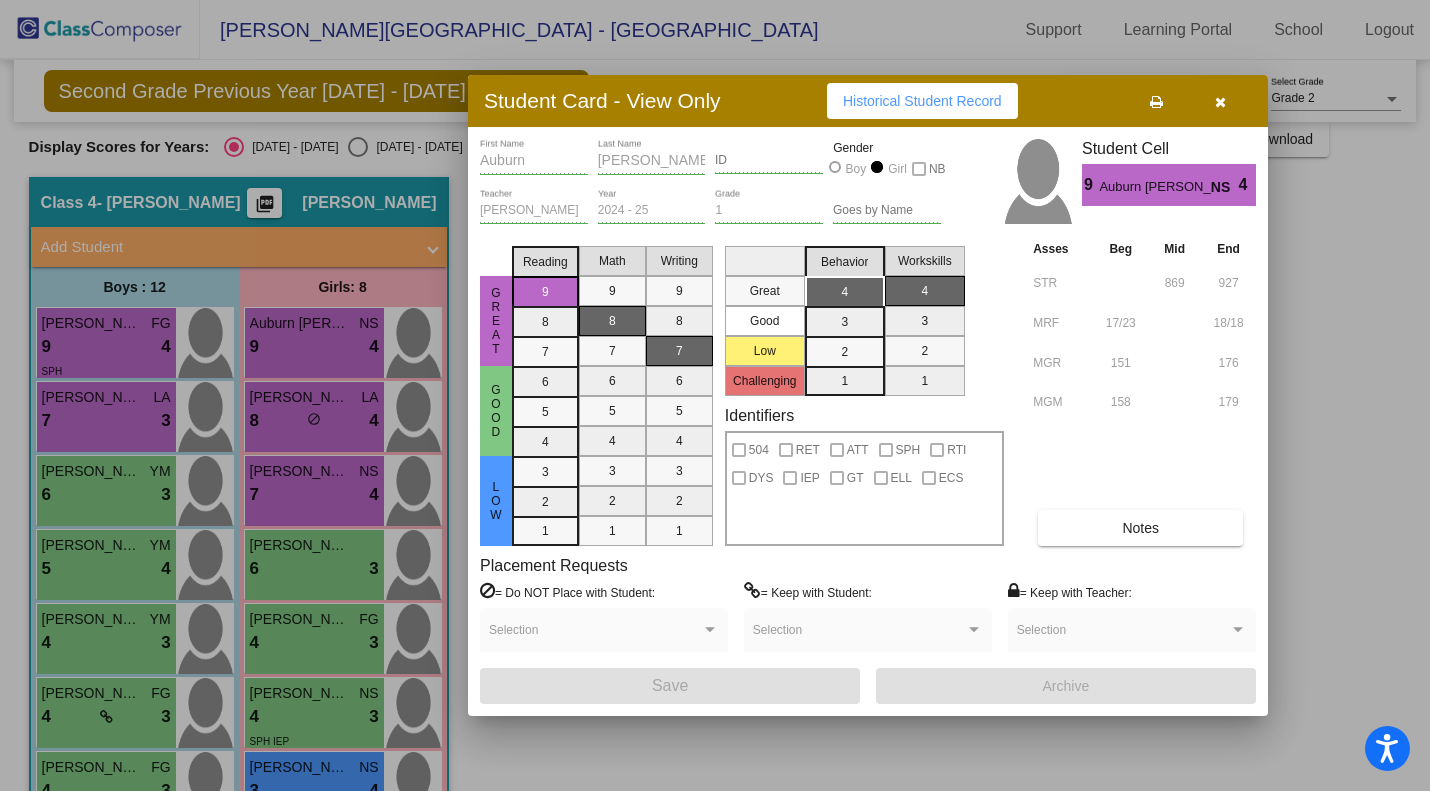 click at bounding box center (1220, 102) 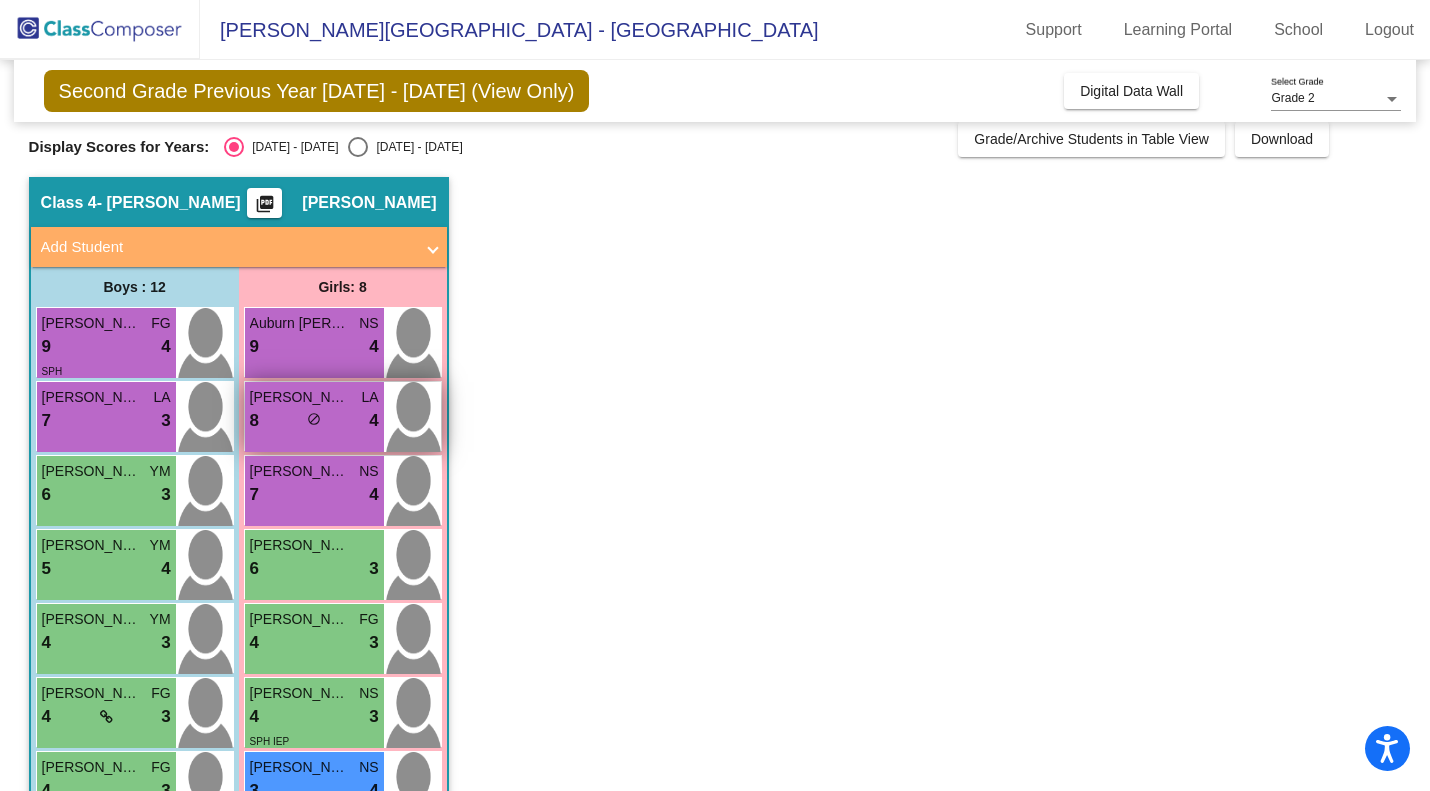 click on "Adalina Tobar LA 8 lock do_not_disturb_alt 4" at bounding box center [314, 417] 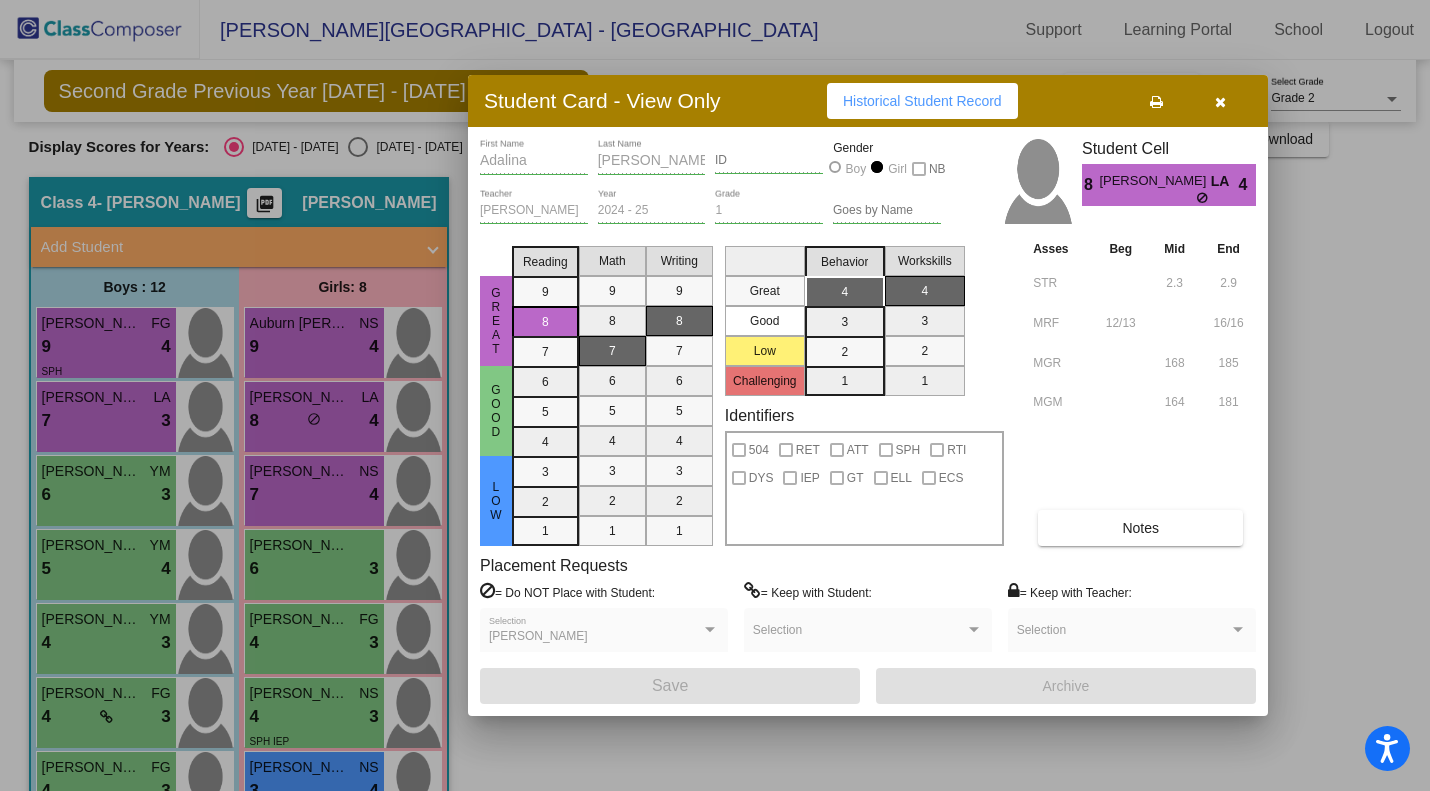 click at bounding box center (1220, 101) 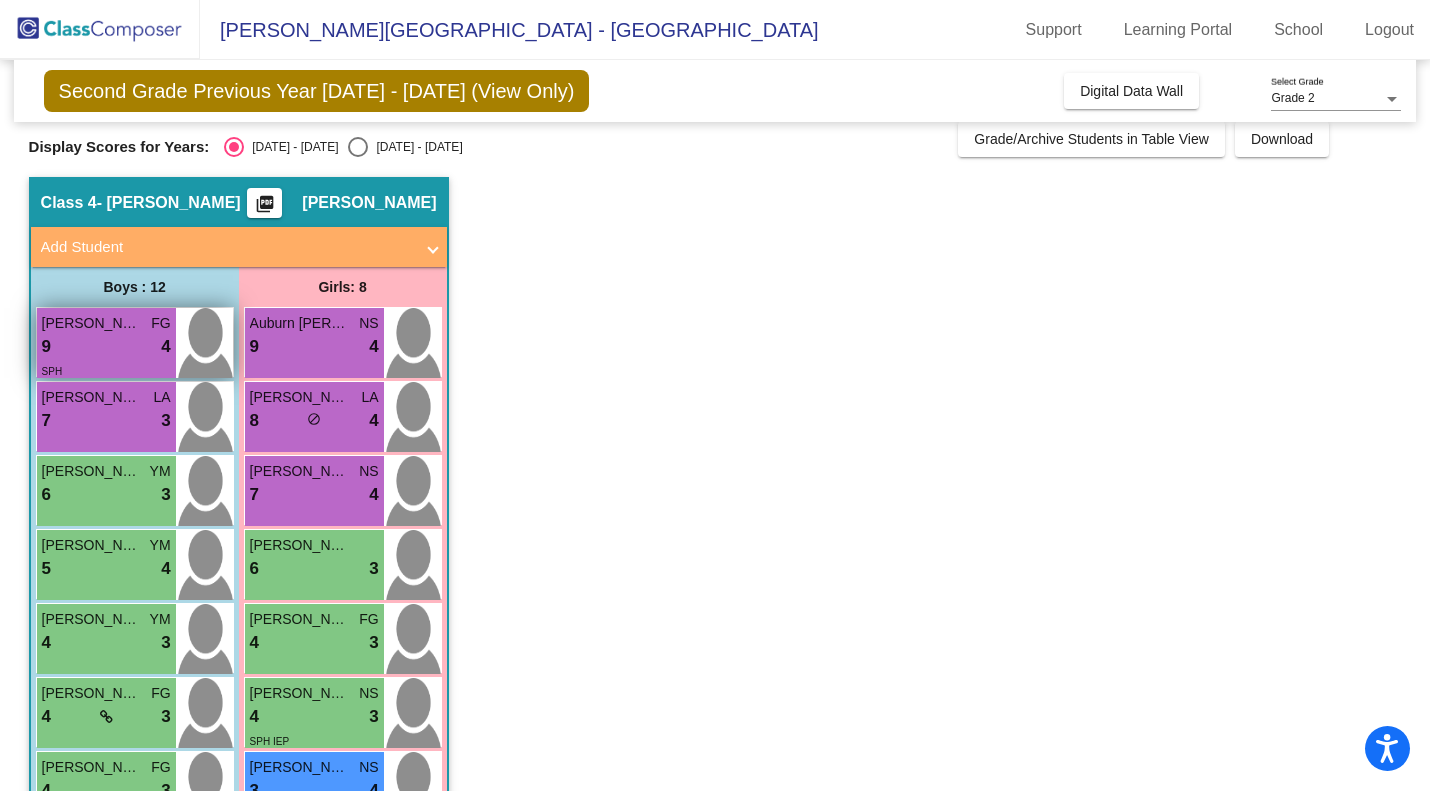 click on "9 lock do_not_disturb_alt 4" at bounding box center (106, 347) 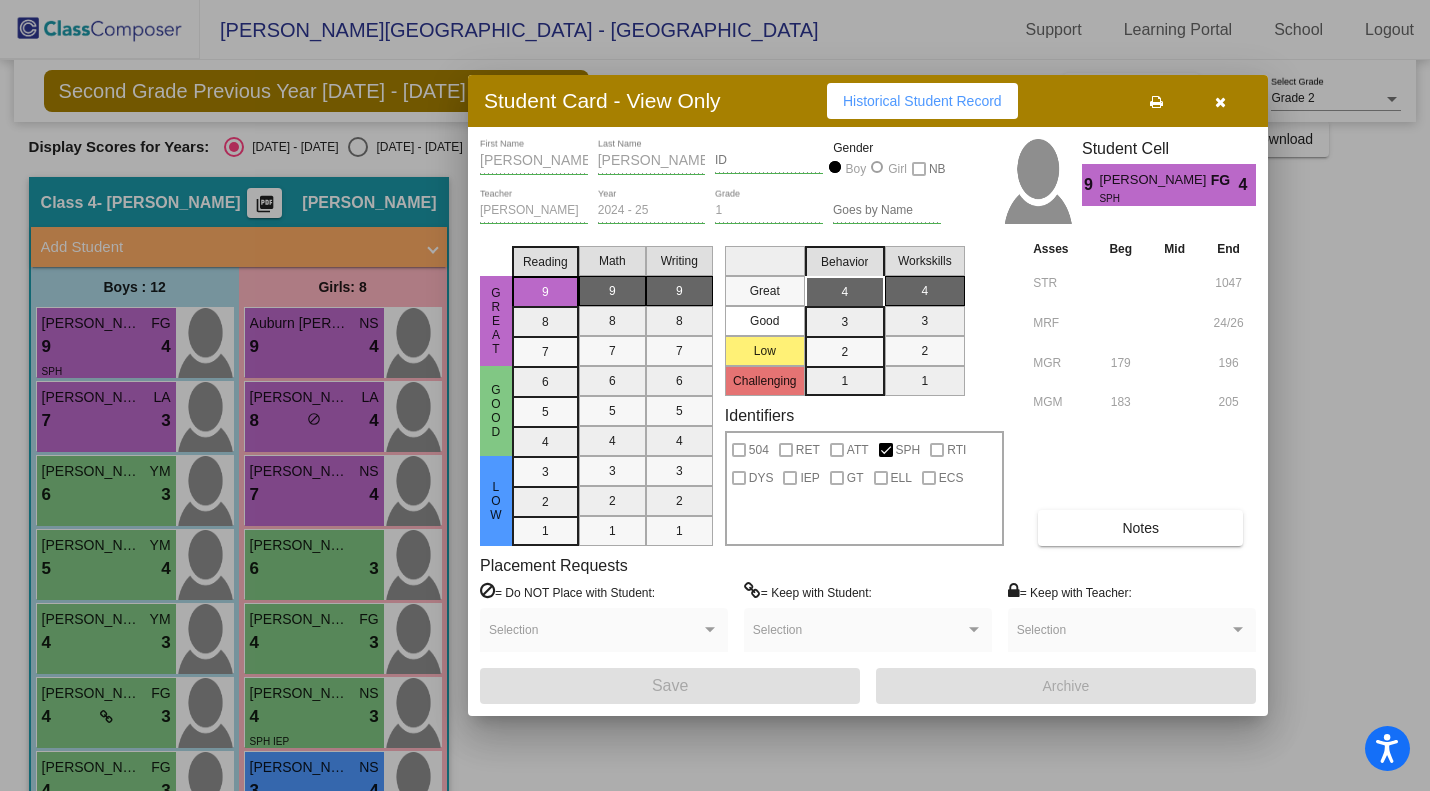 click at bounding box center [1220, 101] 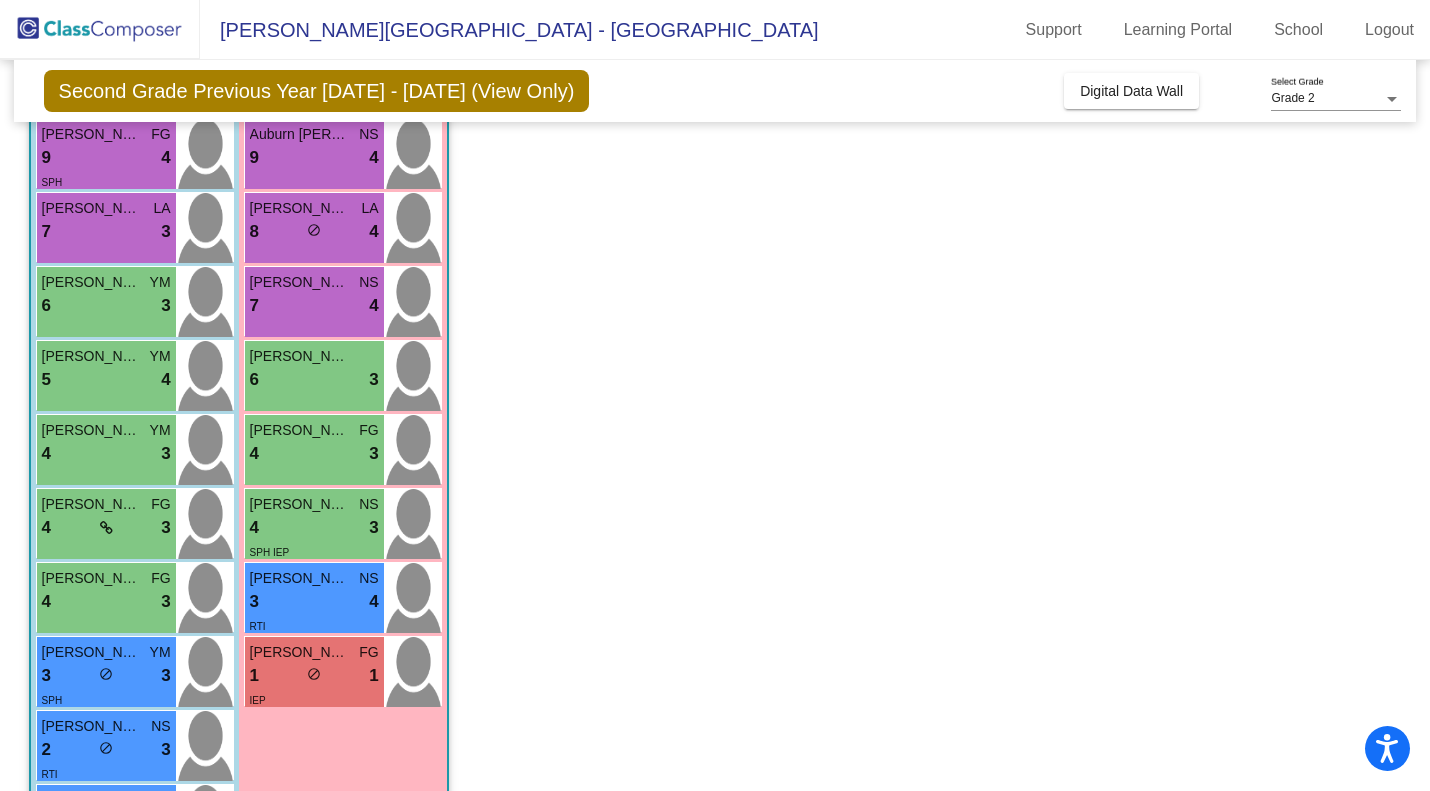 scroll, scrollTop: 203, scrollLeft: 0, axis: vertical 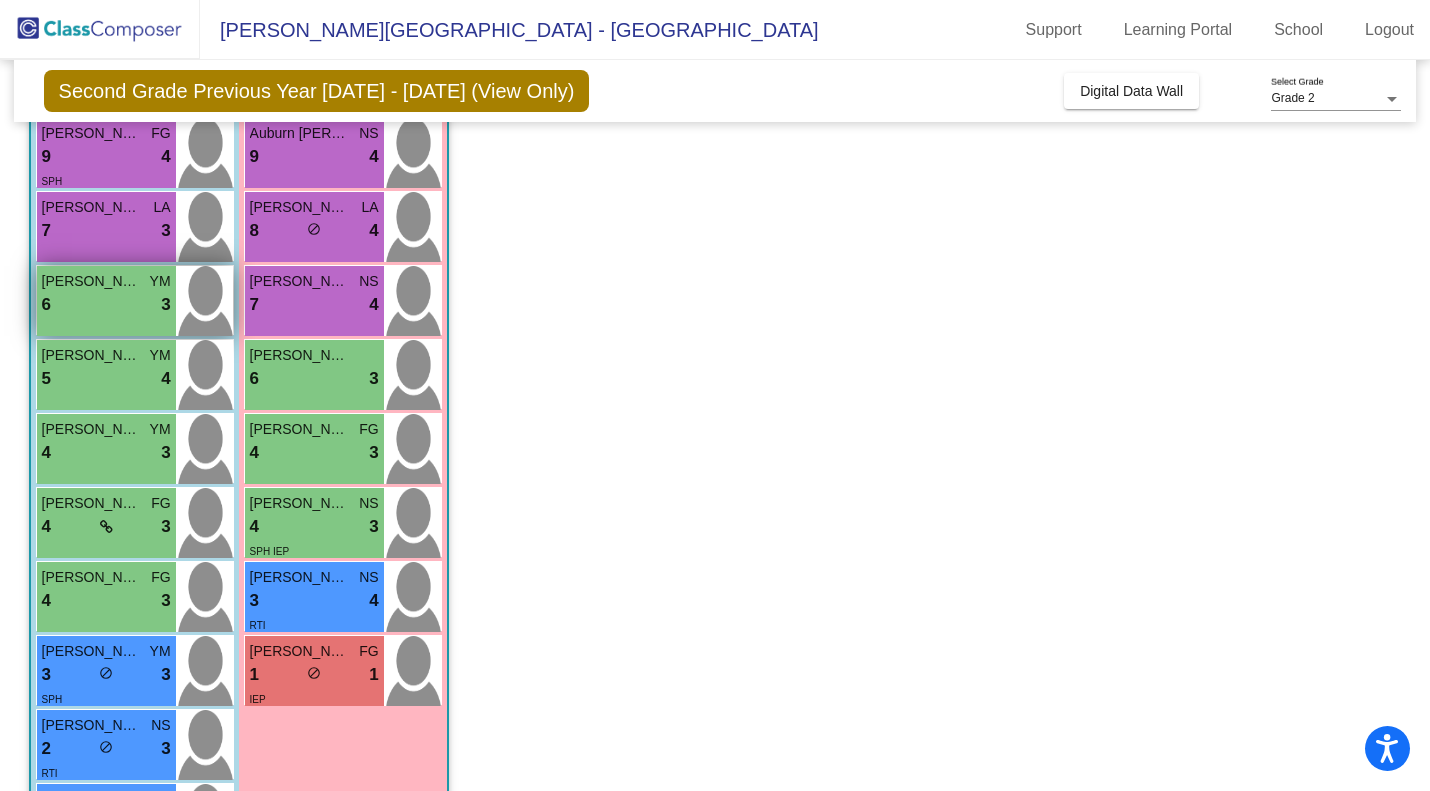 click on "6 lock do_not_disturb_alt 3" at bounding box center [106, 305] 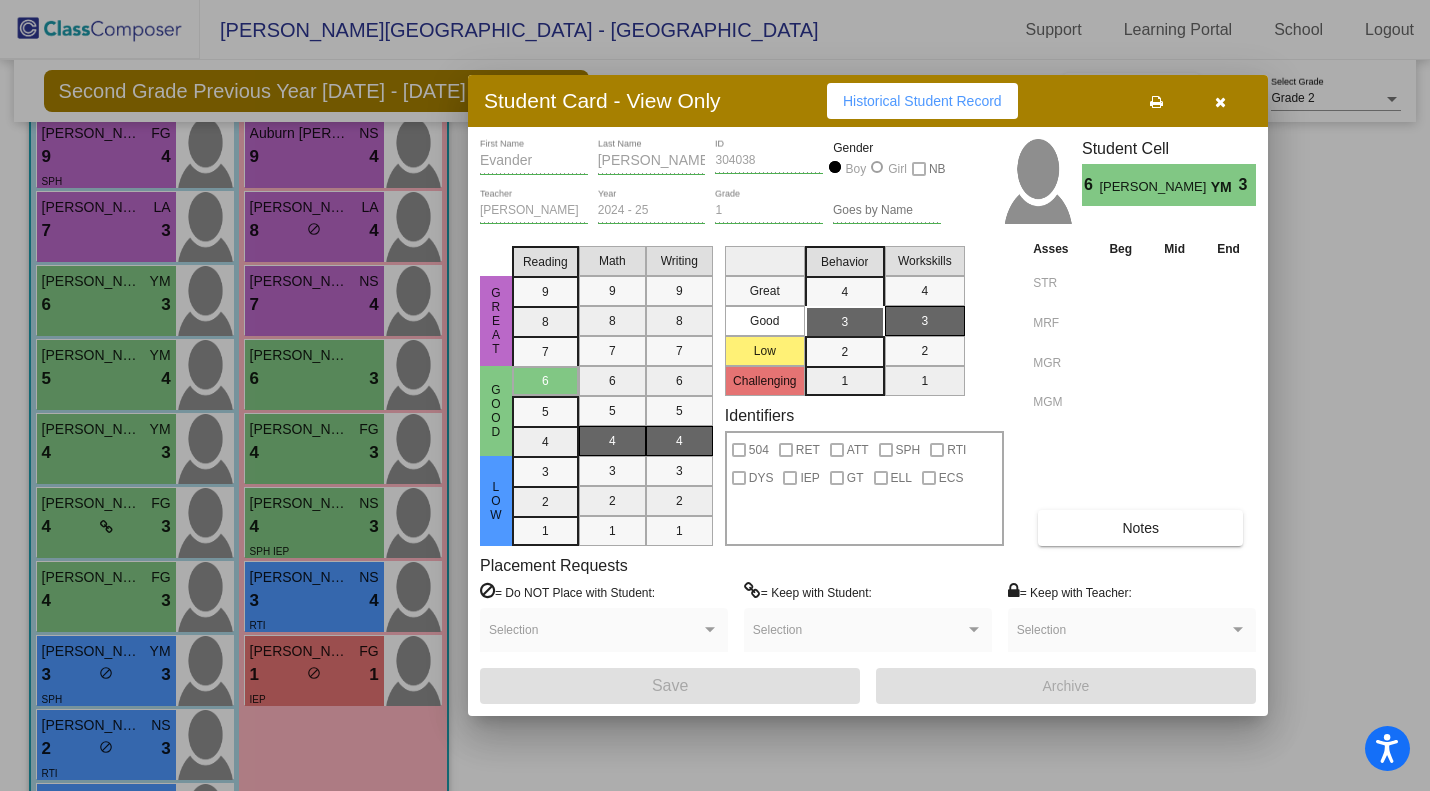 click at bounding box center (1220, 101) 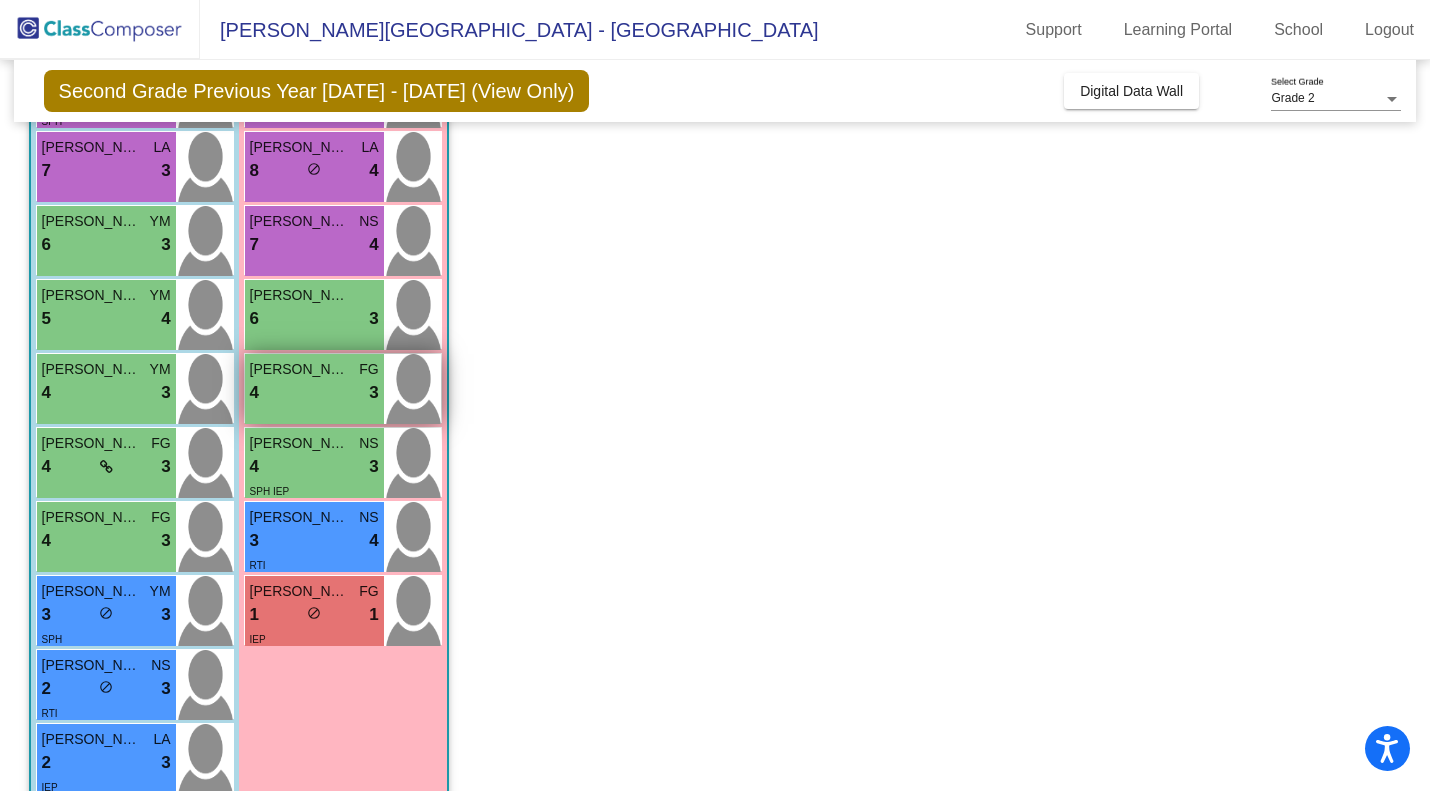 scroll, scrollTop: 262, scrollLeft: 0, axis: vertical 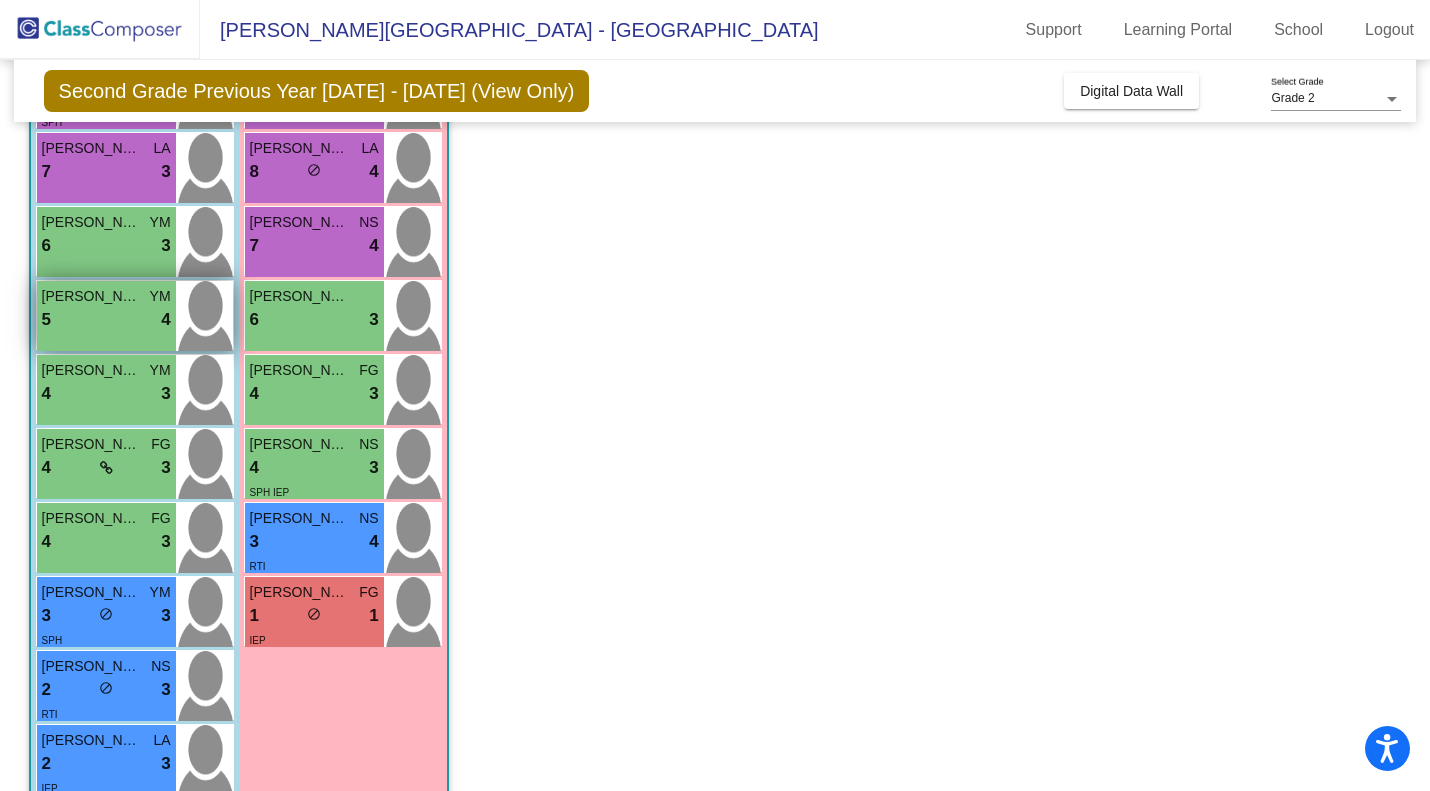 click on "Ayven Molina" at bounding box center [92, 296] 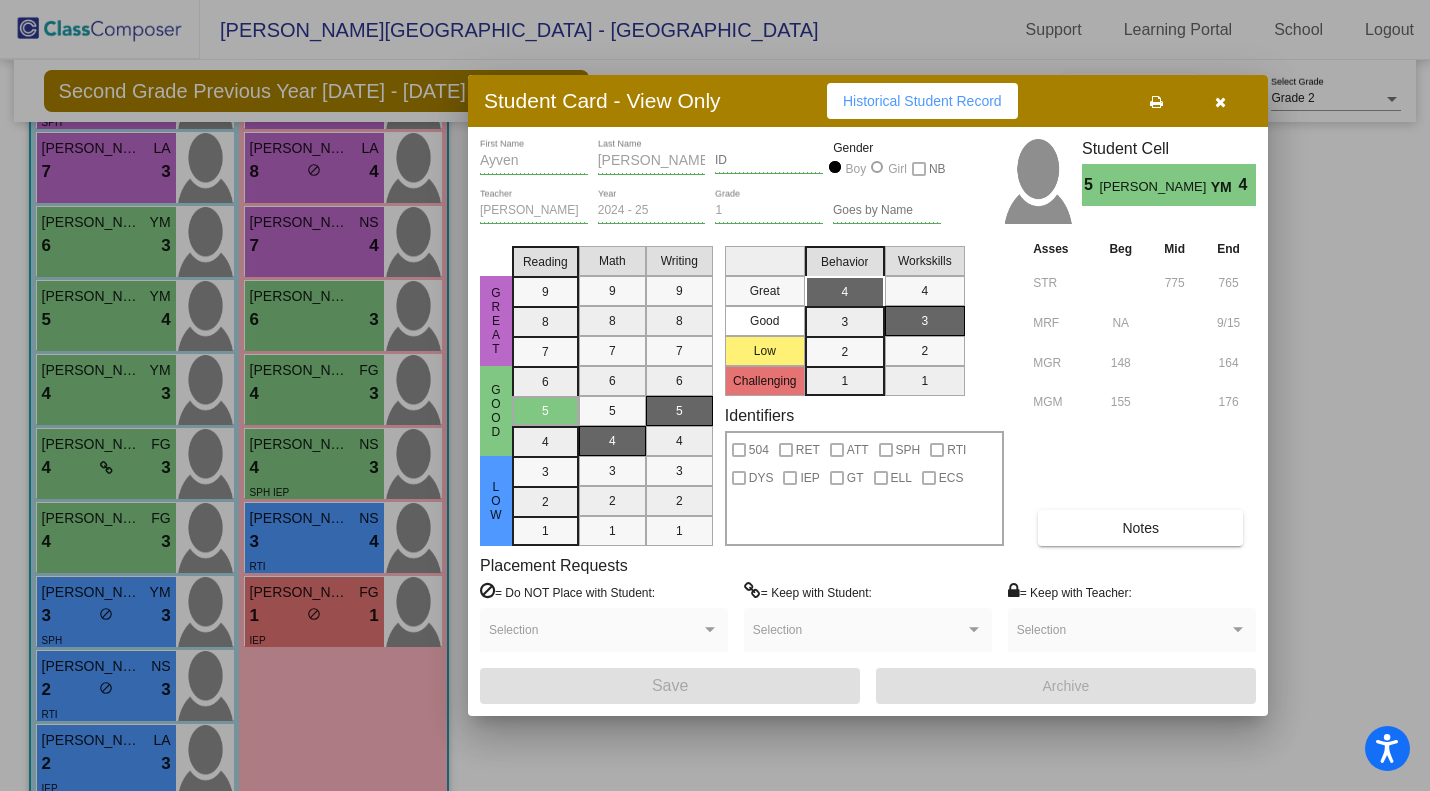 click at bounding box center [1220, 102] 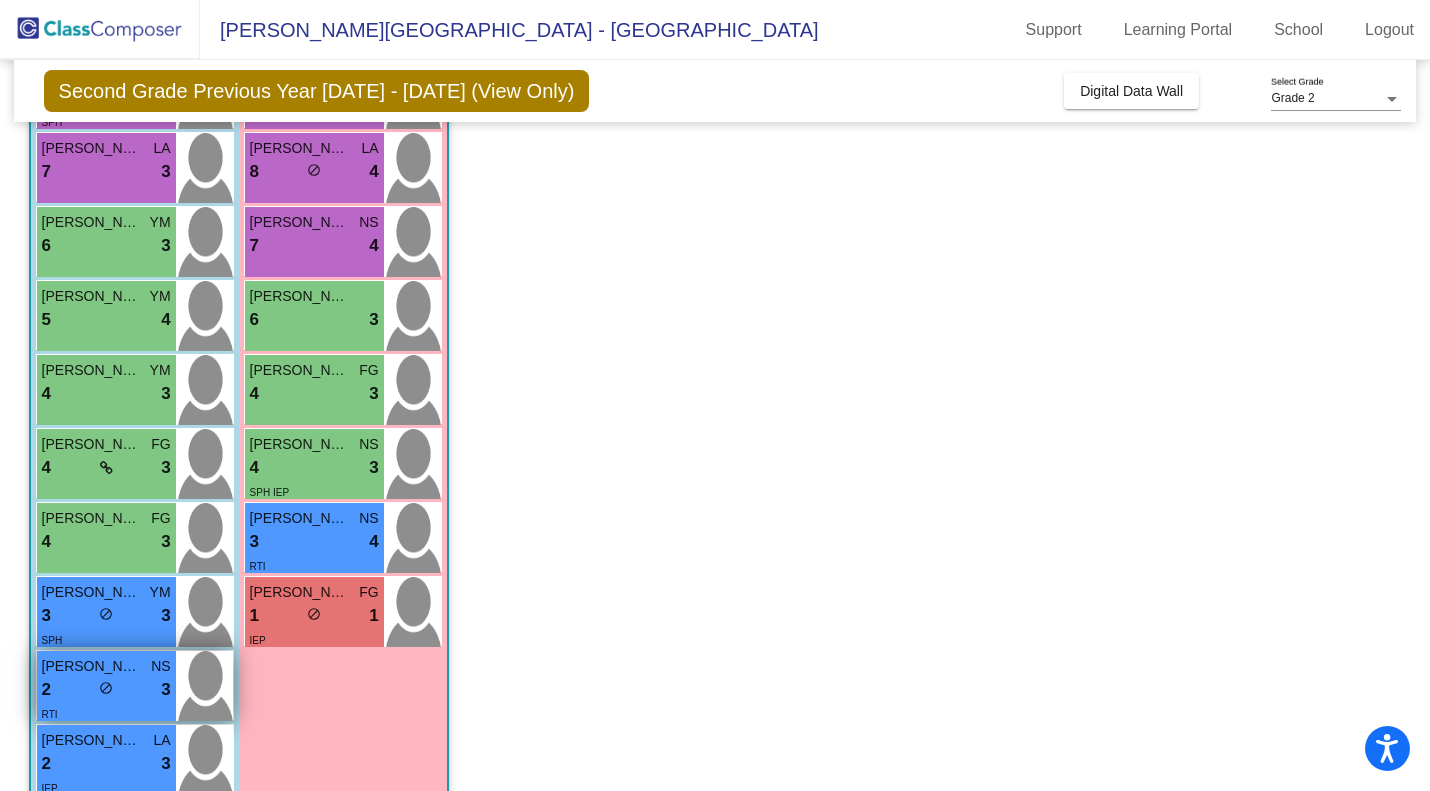 scroll, scrollTop: 449, scrollLeft: 0, axis: vertical 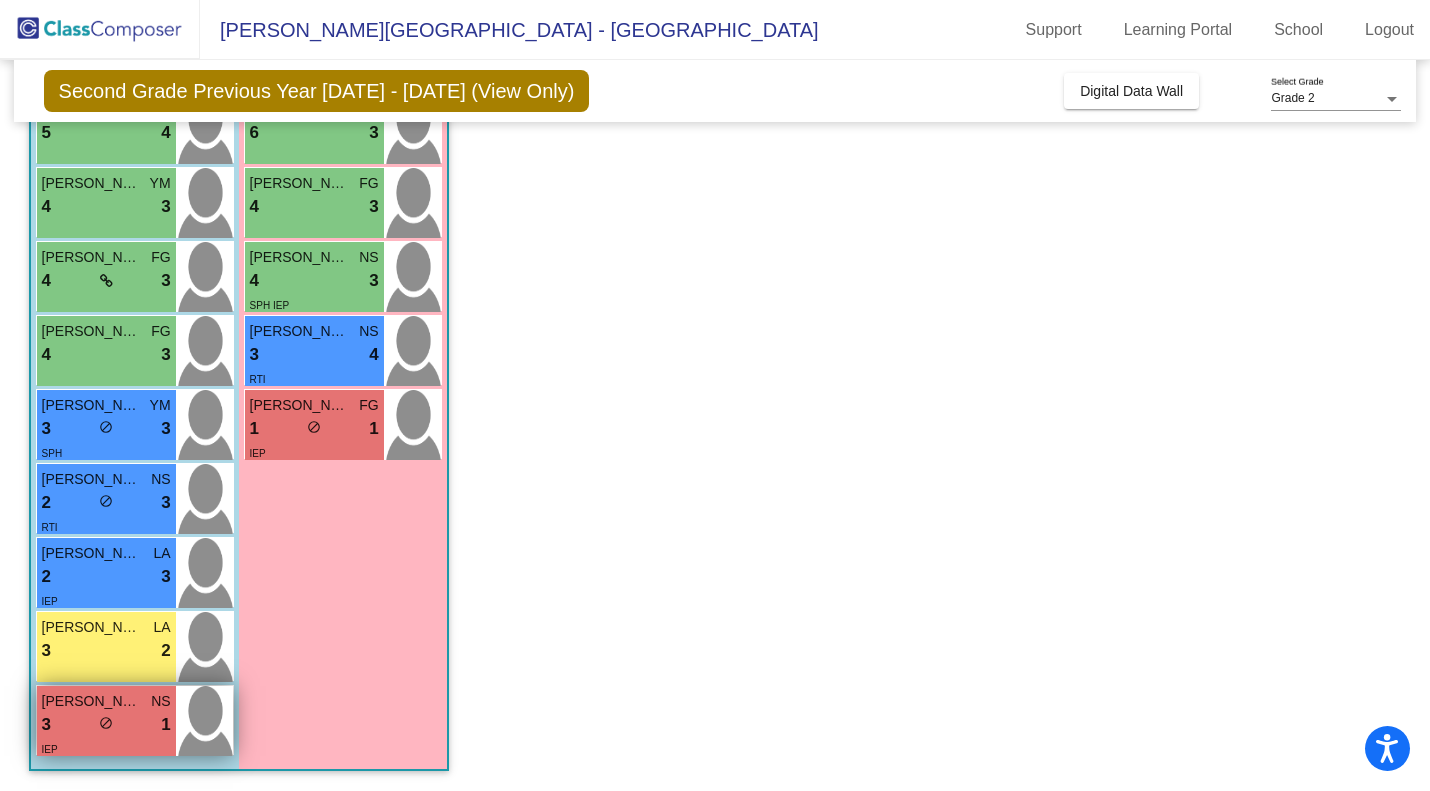 click on "IEP" at bounding box center [106, 748] 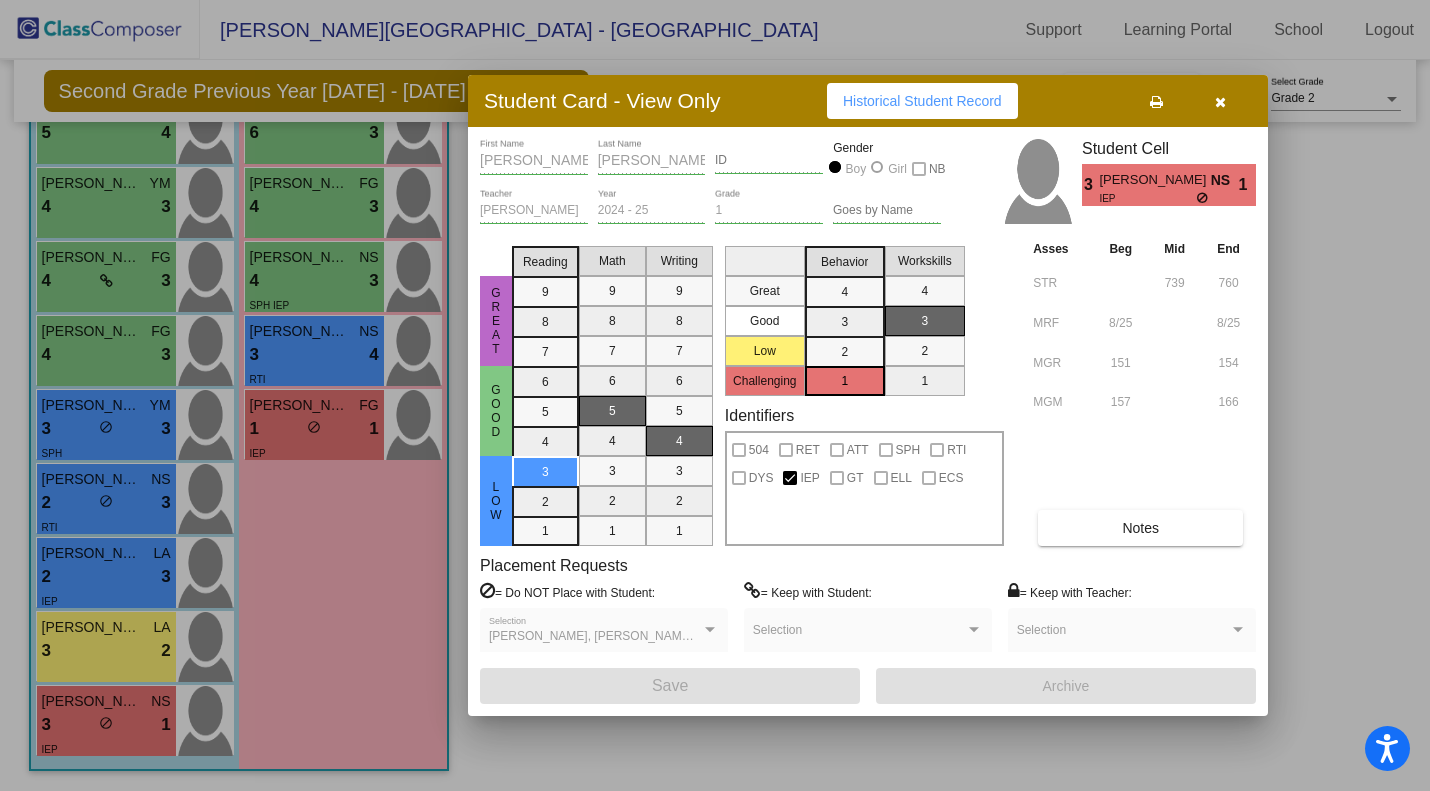 click on "Christian Cadena, Dallas Adams, Dezalyn Saenz, Luis Hernandez Selection" at bounding box center [604, 635] 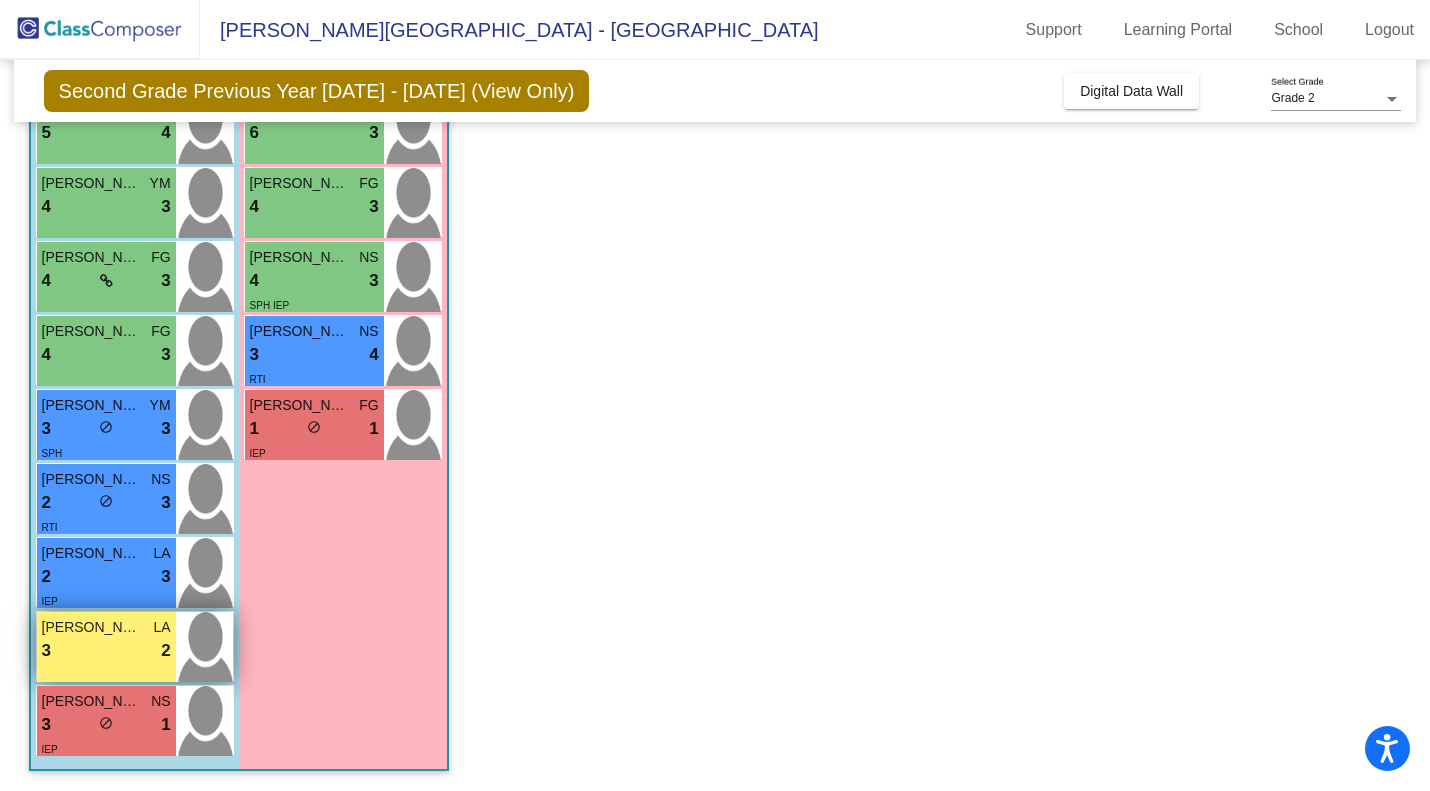 click on "3 lock do_not_disturb_alt 2" at bounding box center [106, 651] 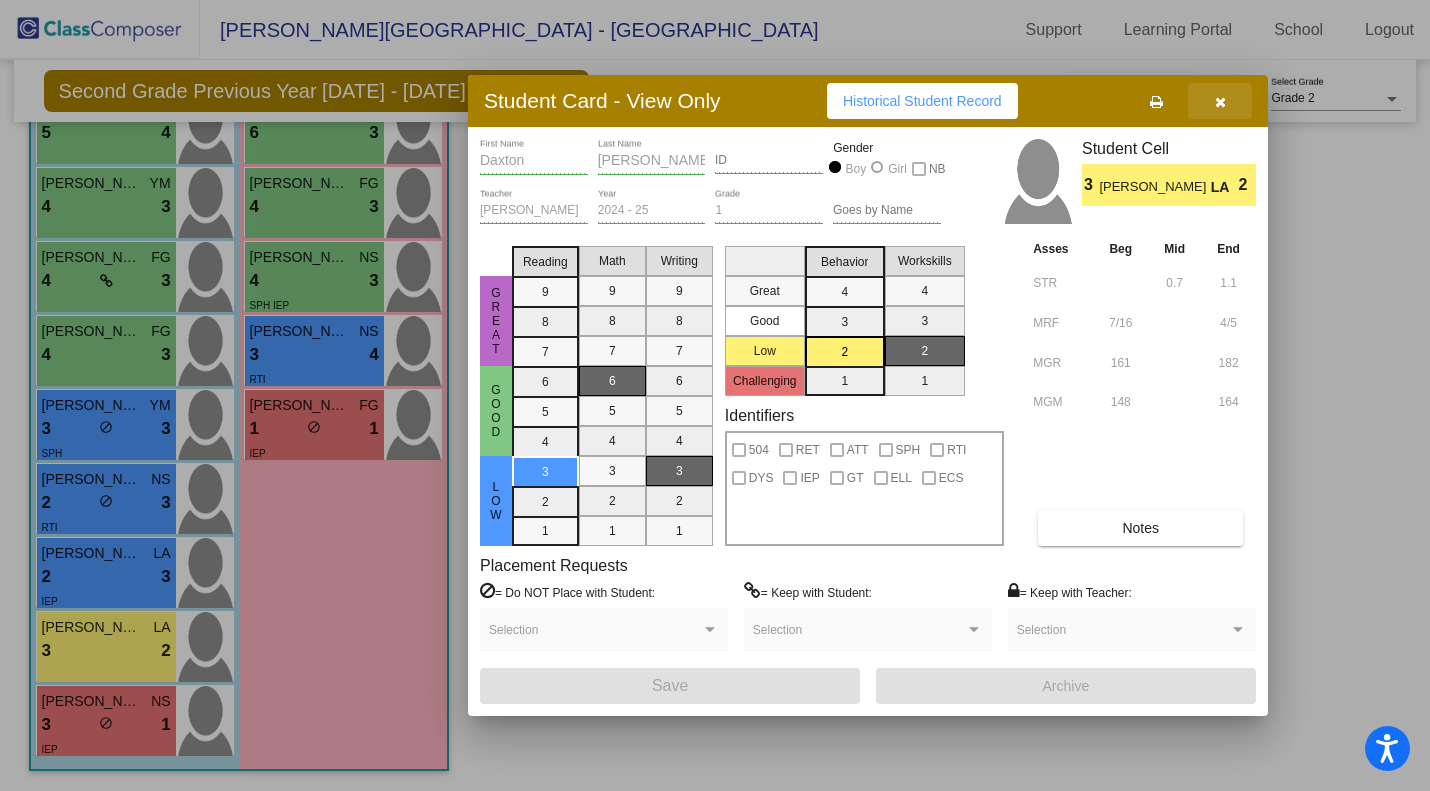 click at bounding box center [1220, 102] 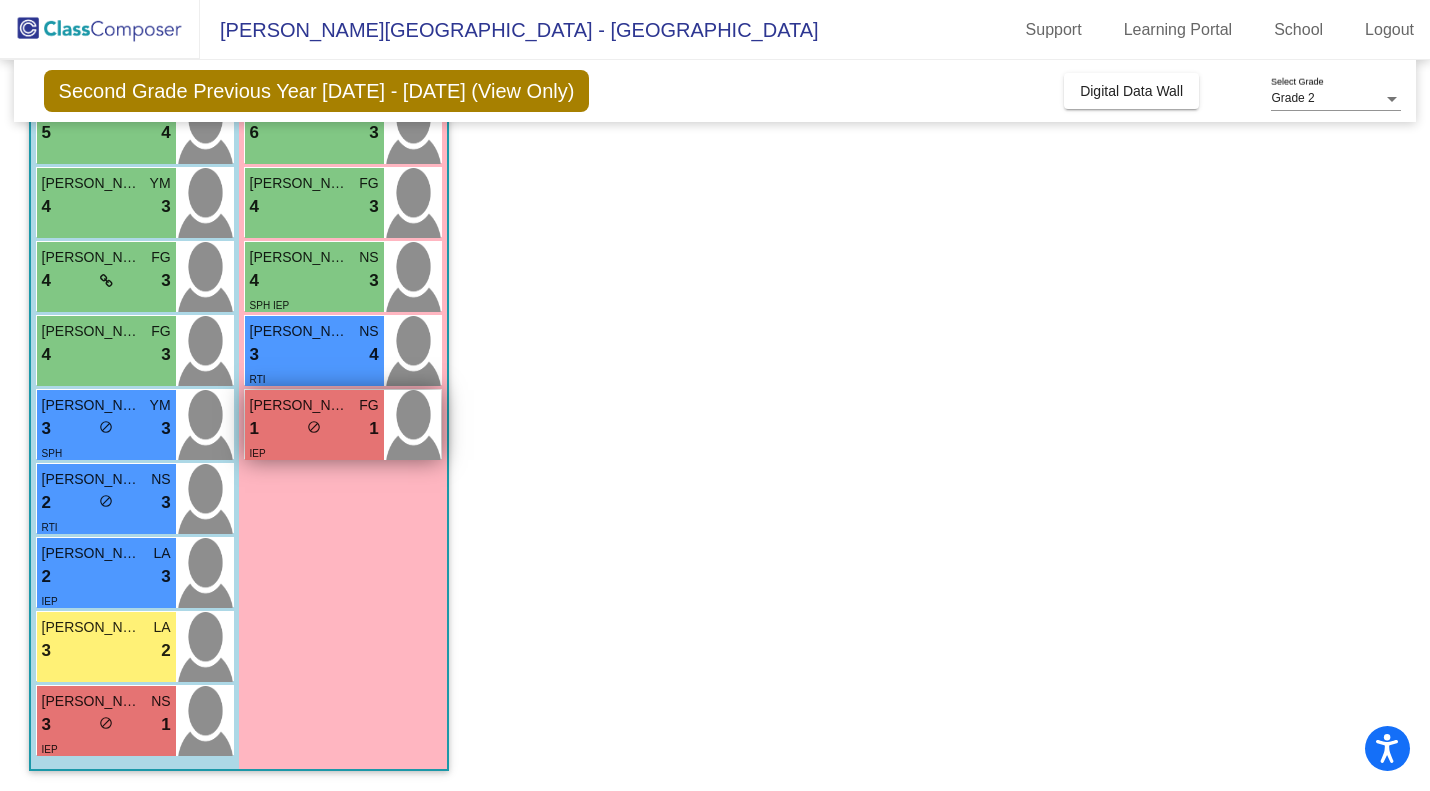 click on "Joanne Lee" at bounding box center (300, 405) 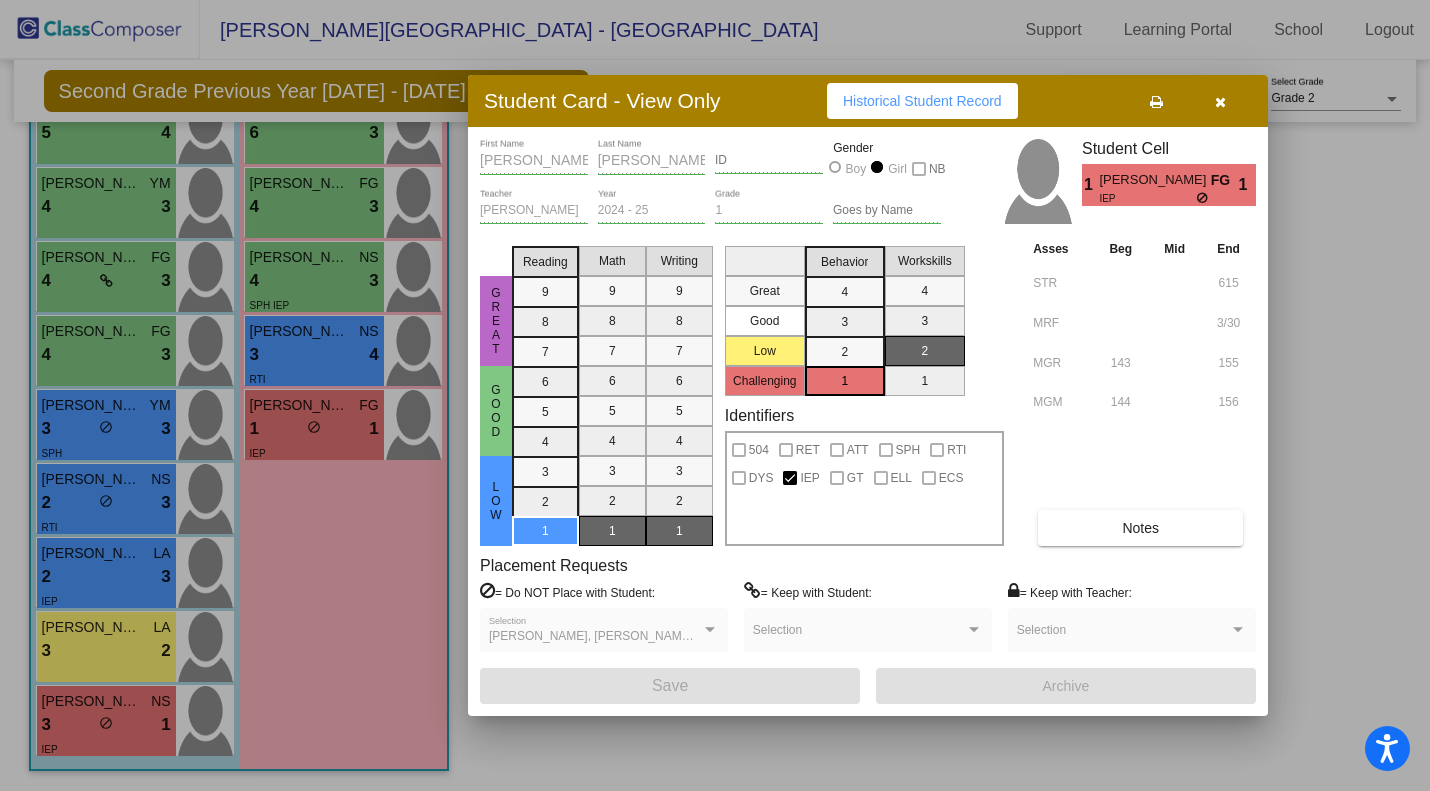 click on "Historical Student Record" at bounding box center (922, 101) 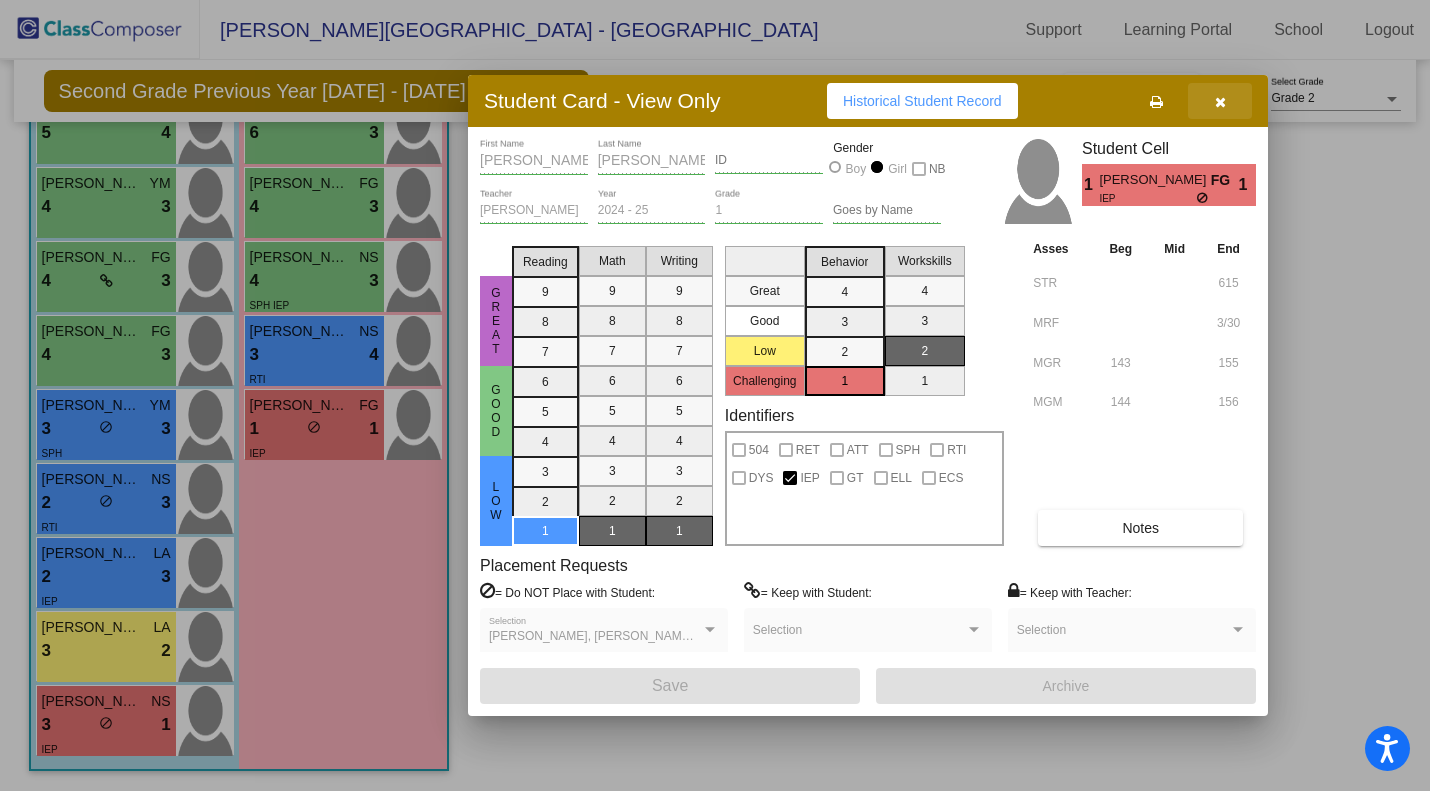 click at bounding box center [1220, 101] 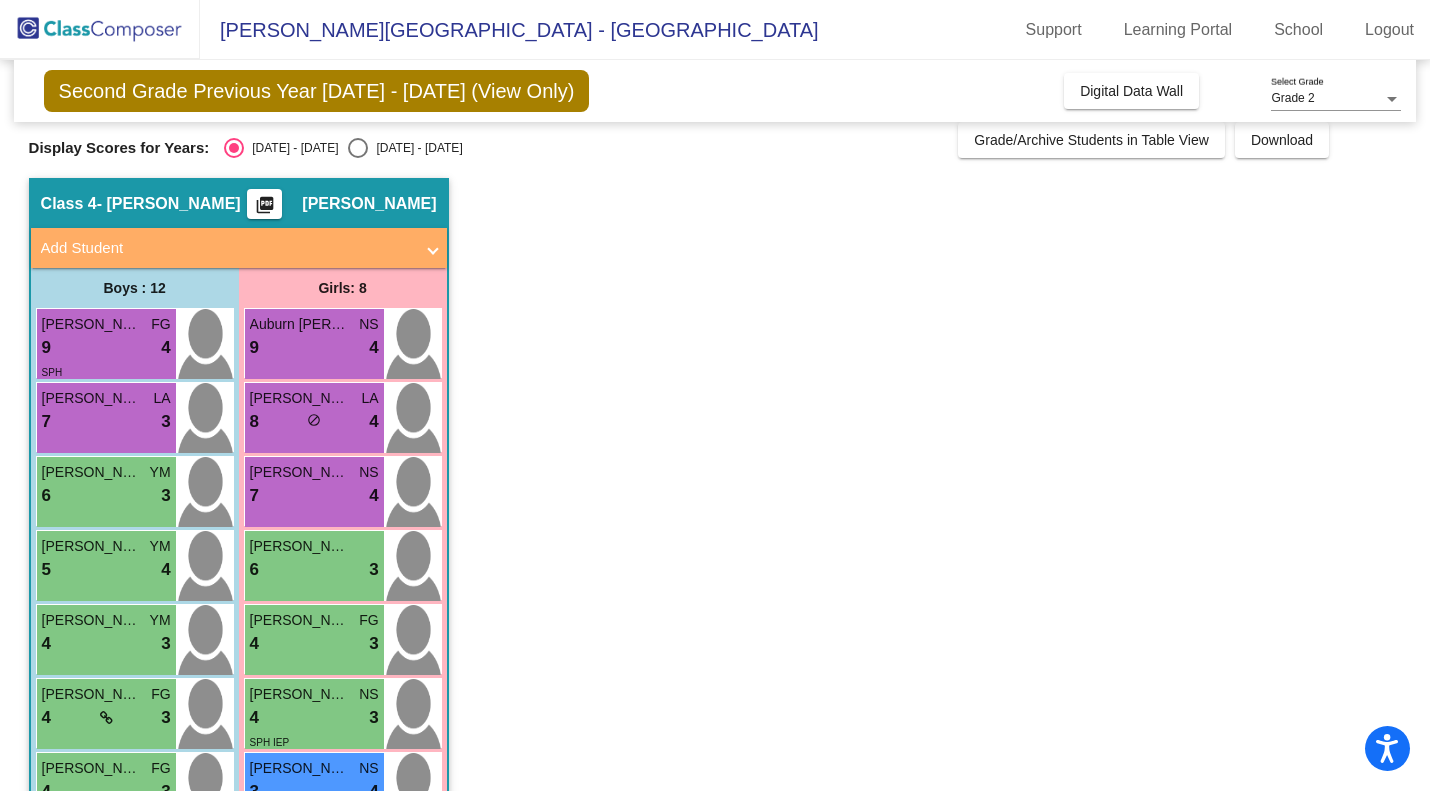 scroll, scrollTop: 0, scrollLeft: 0, axis: both 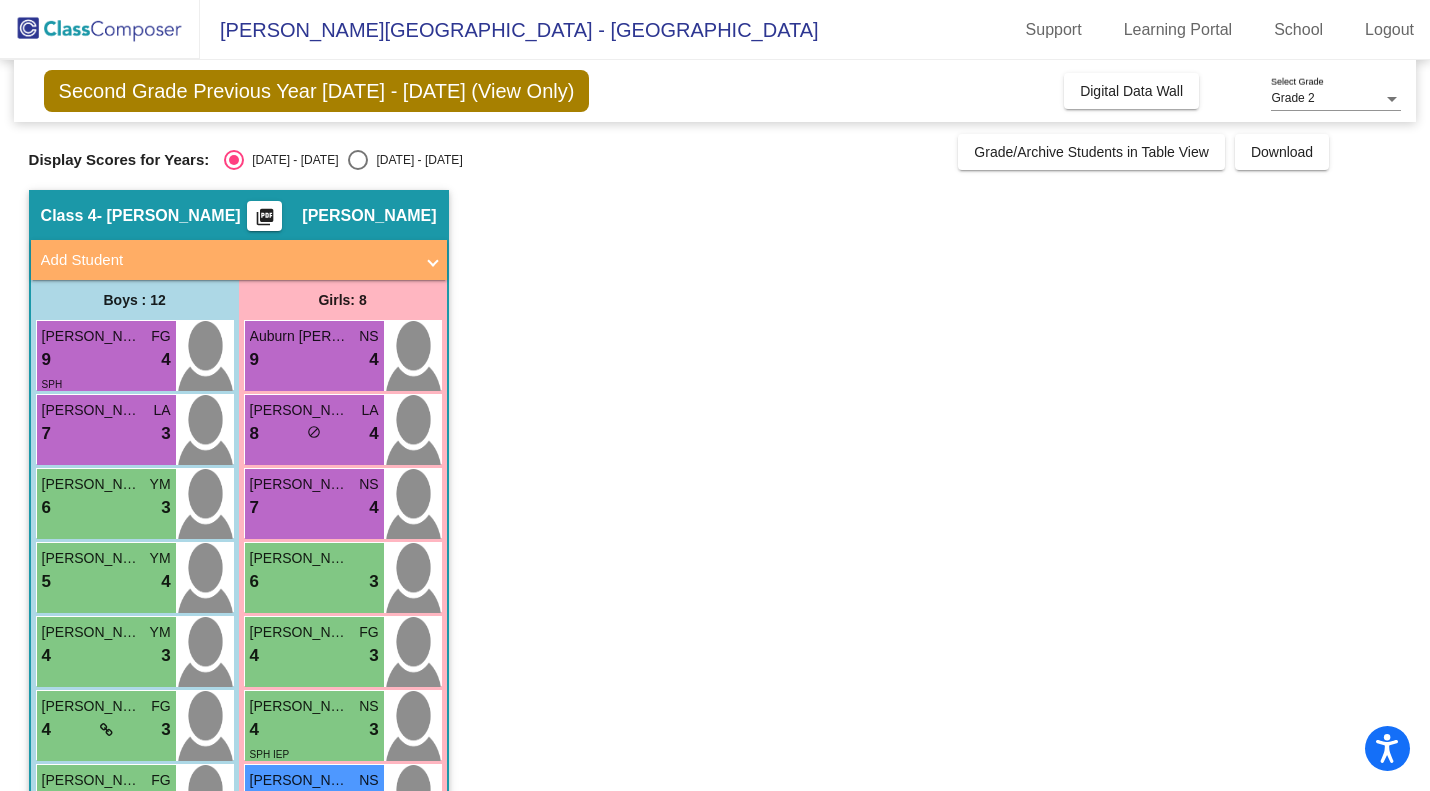 click on "2025 - 2026" at bounding box center [415, 160] 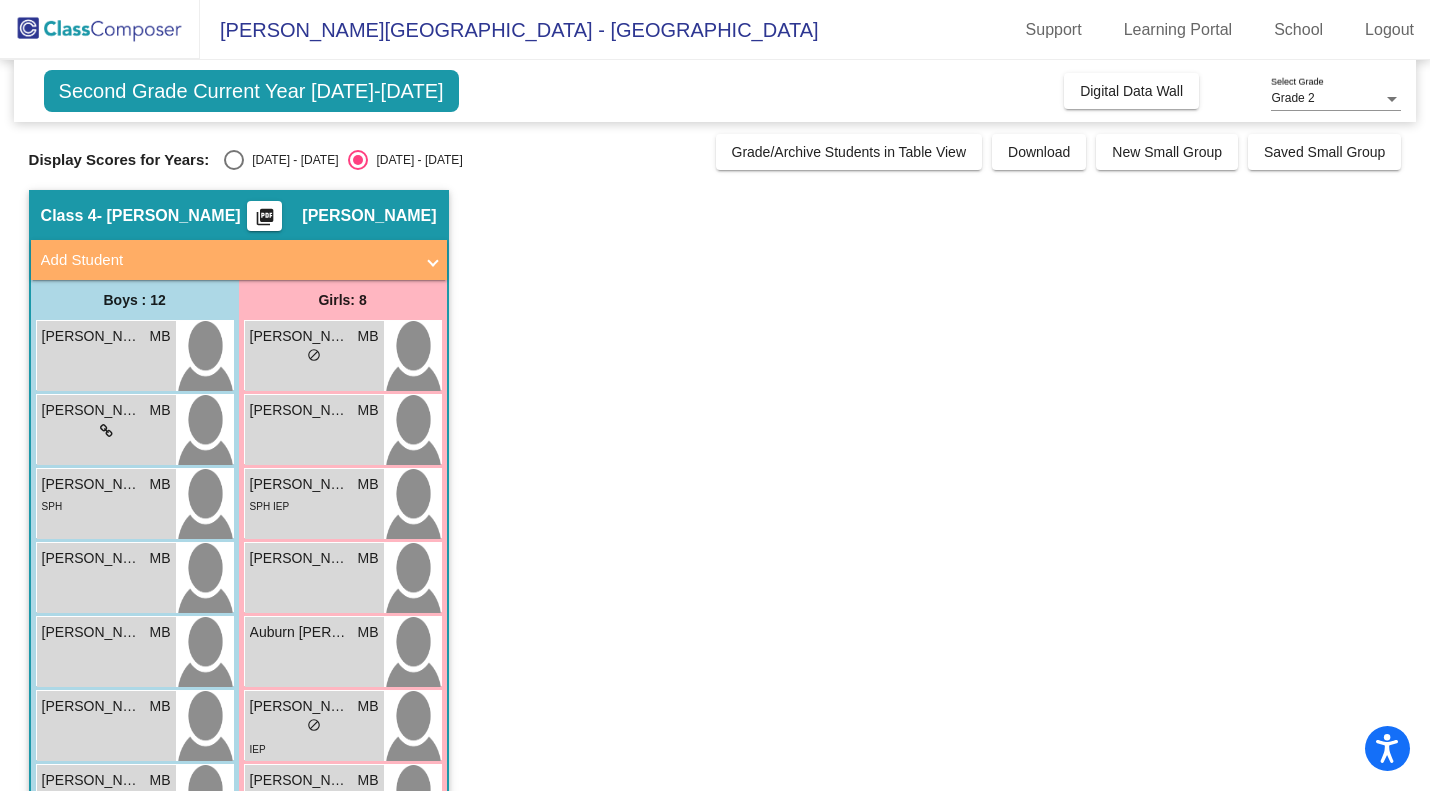 click at bounding box center [234, 160] 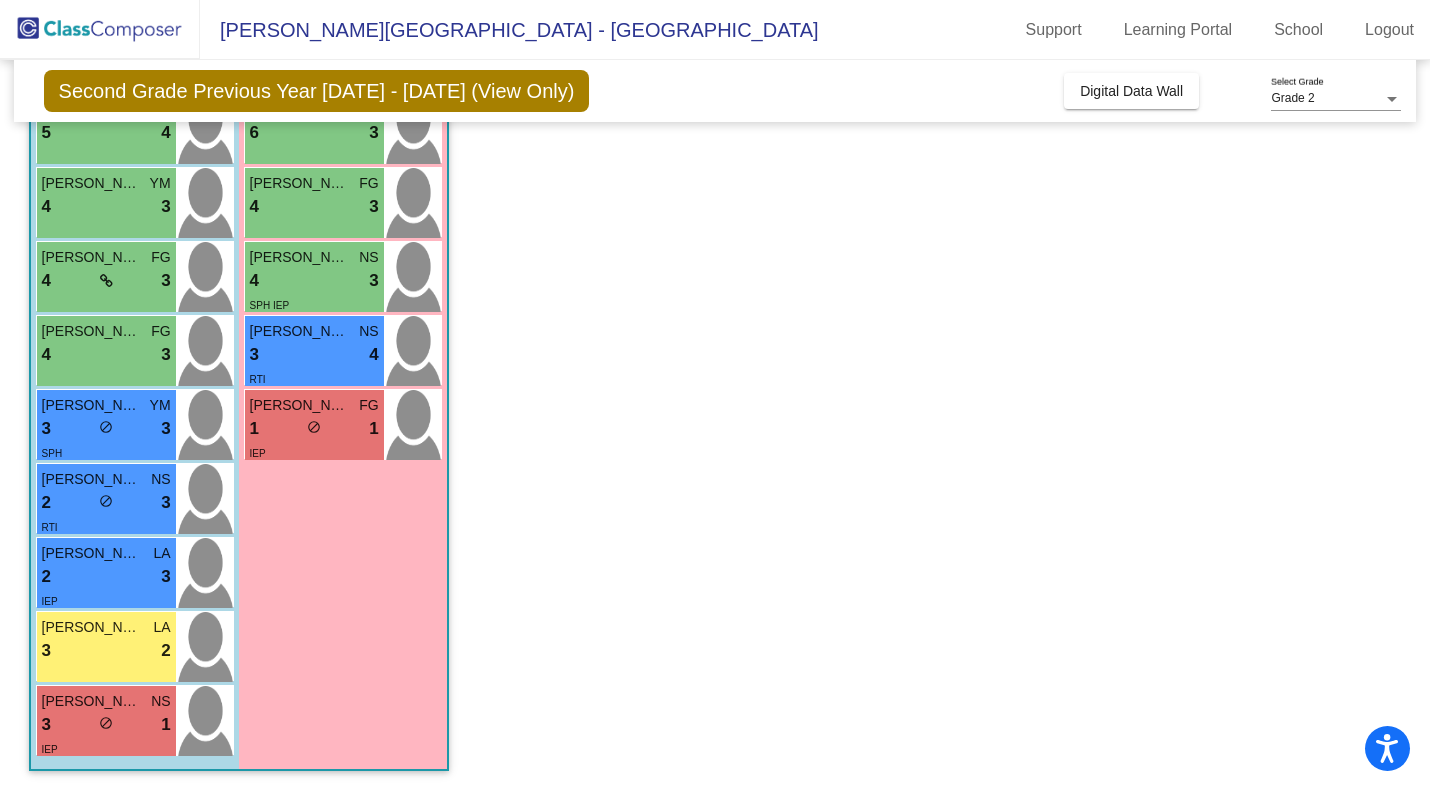scroll, scrollTop: 0, scrollLeft: 0, axis: both 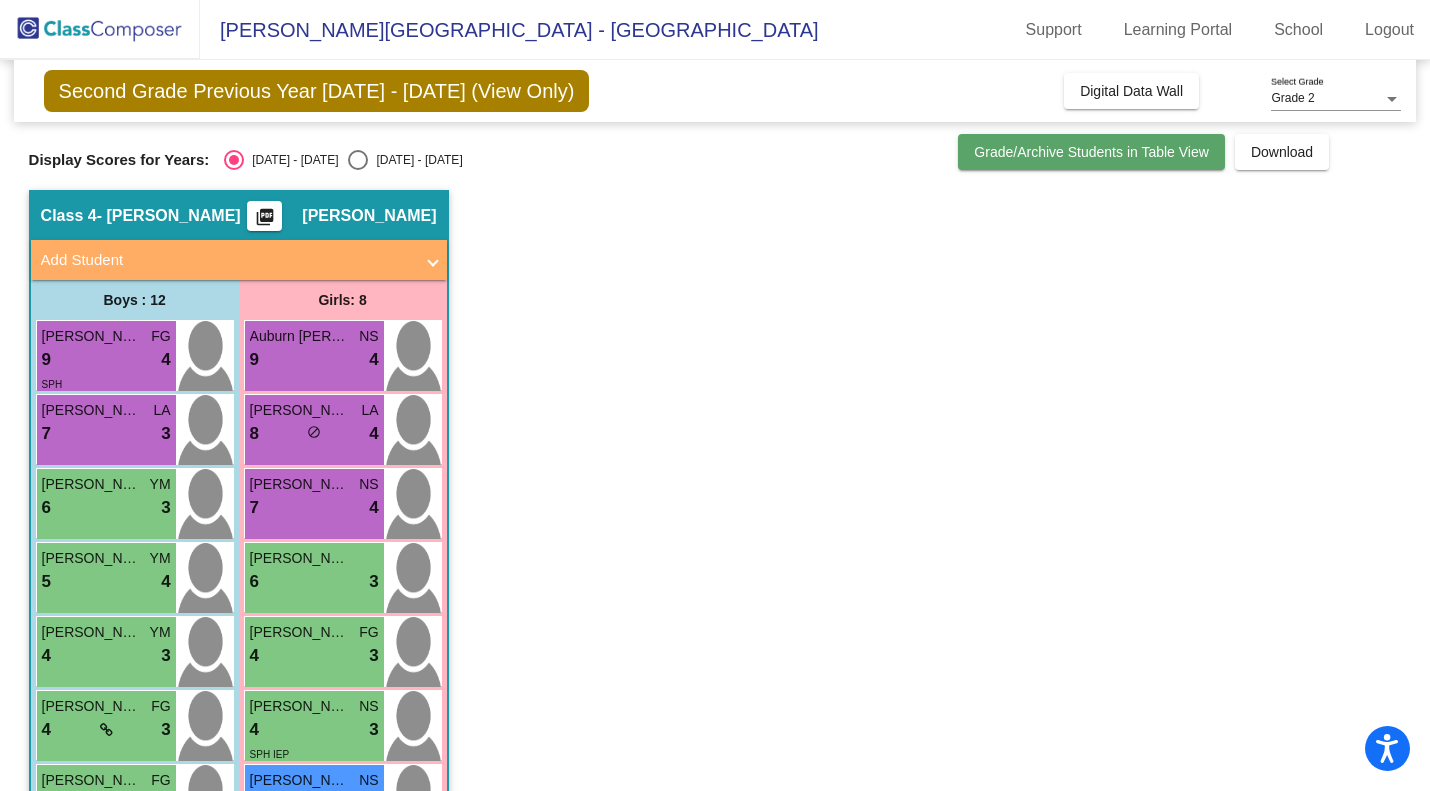 click on "Grade/Archive Students in Table View" 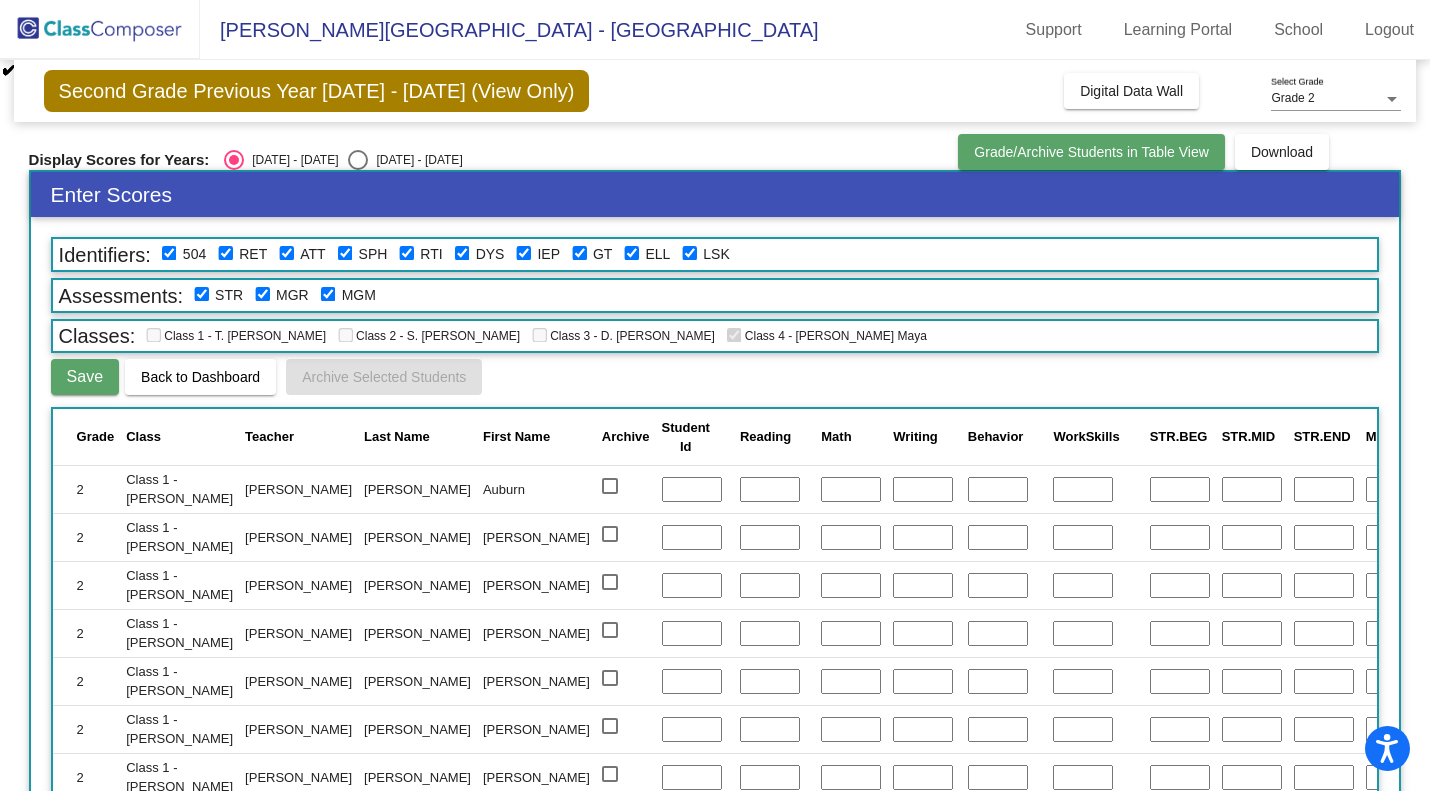 scroll, scrollTop: 50, scrollLeft: 0, axis: vertical 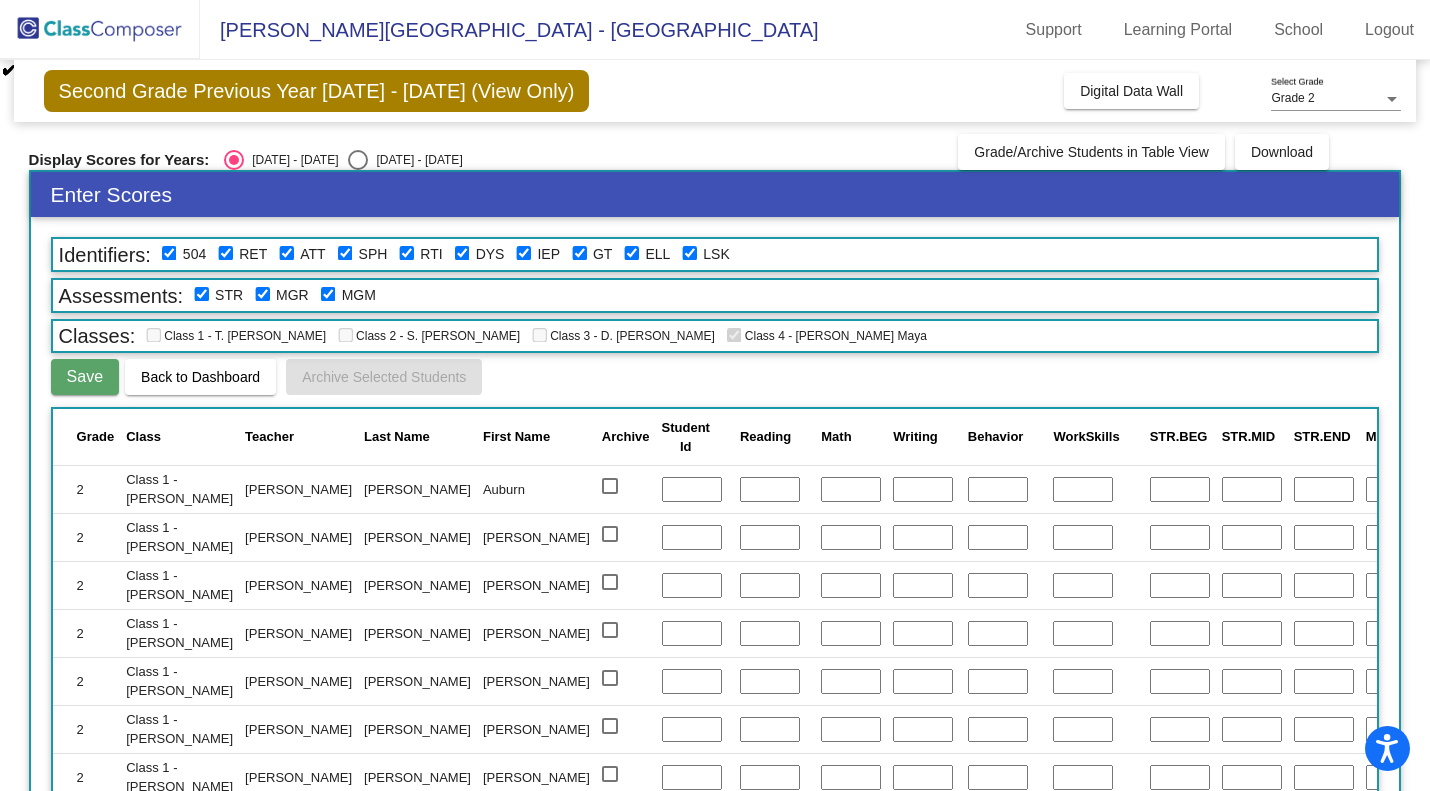 click on "Back to Dashboard" 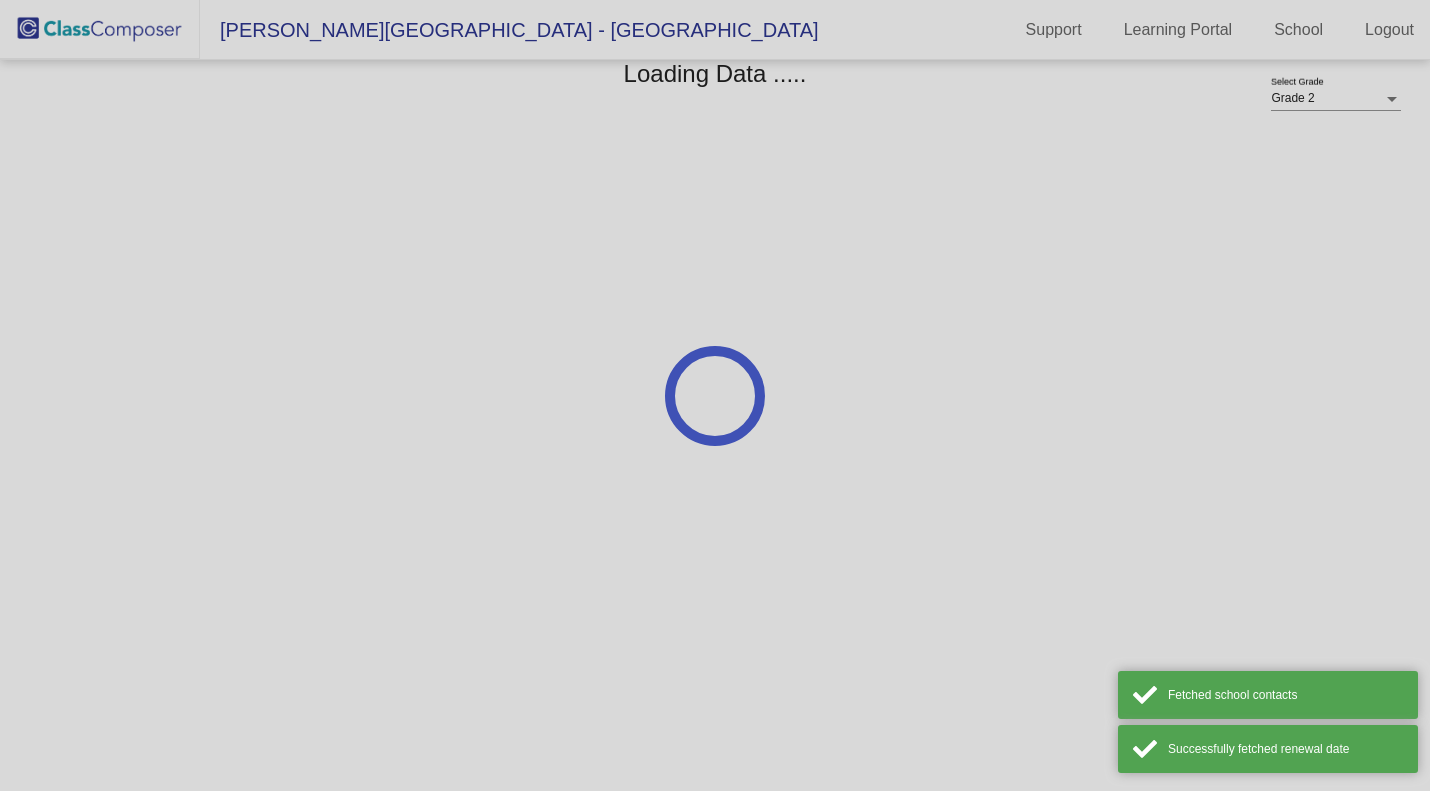 scroll, scrollTop: 0, scrollLeft: 0, axis: both 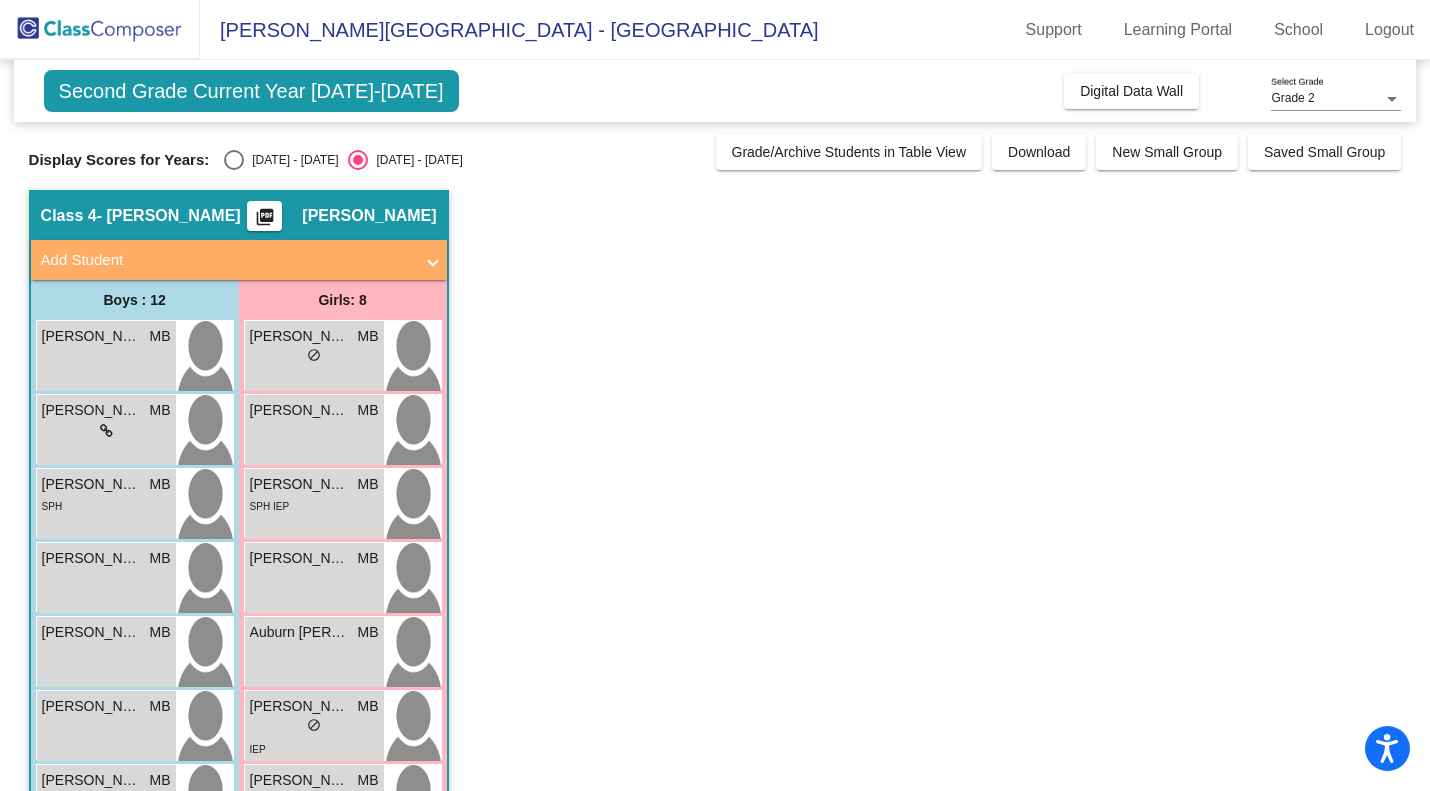 click on "2024 - 2025" at bounding box center (291, 160) 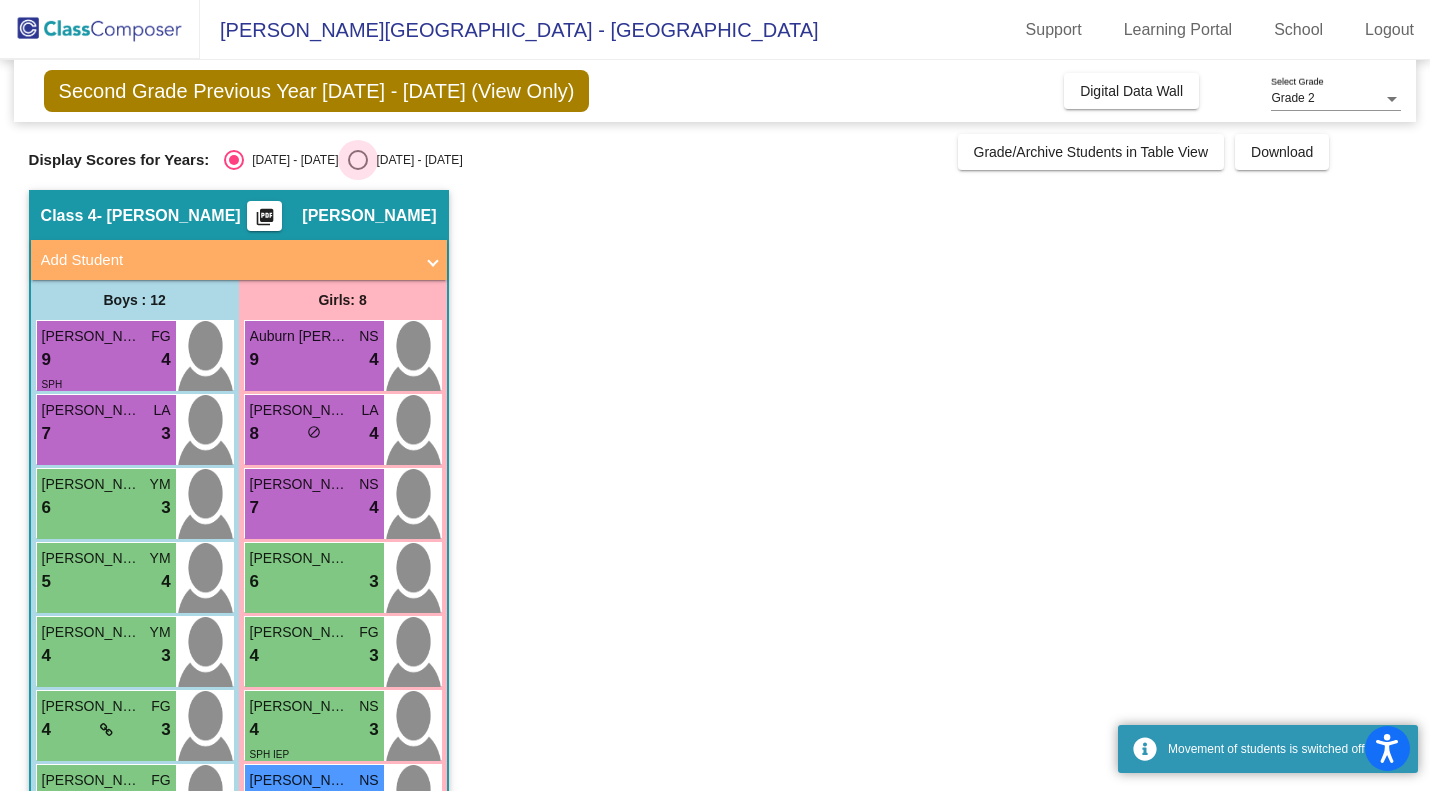 click at bounding box center (358, 160) 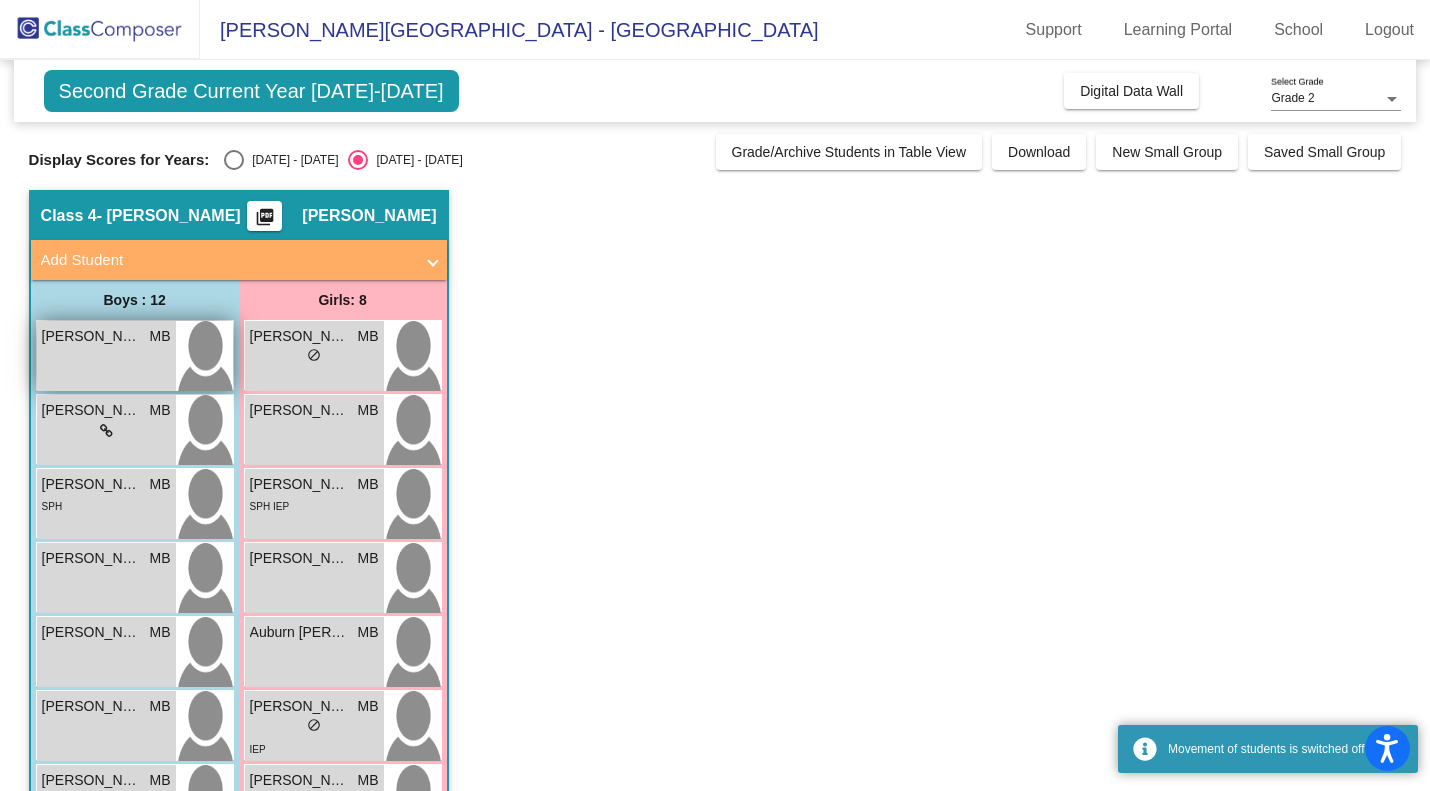 click on "Aaron Villegas MB lock do_not_disturb_alt" at bounding box center (106, 356) 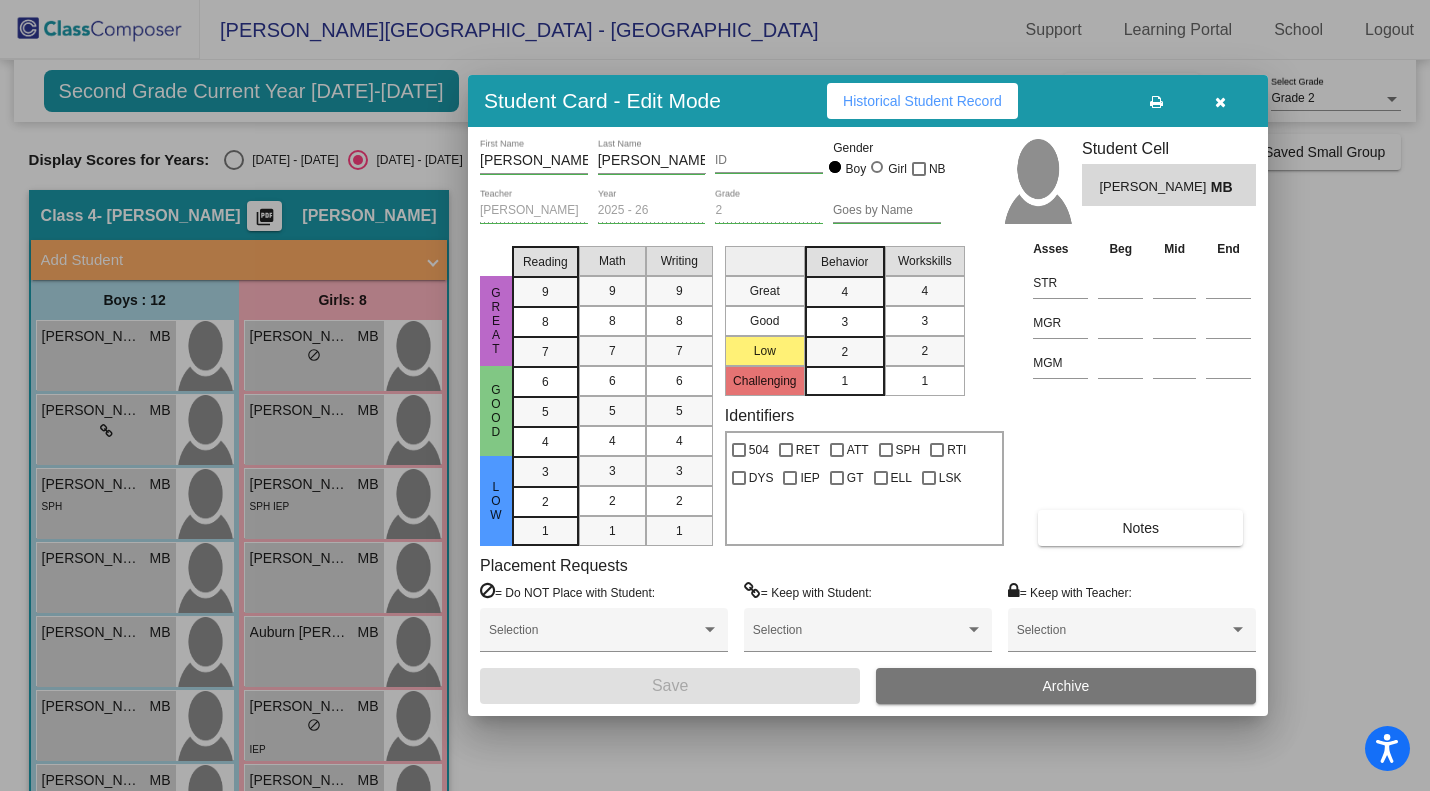 click at bounding box center (1220, 102) 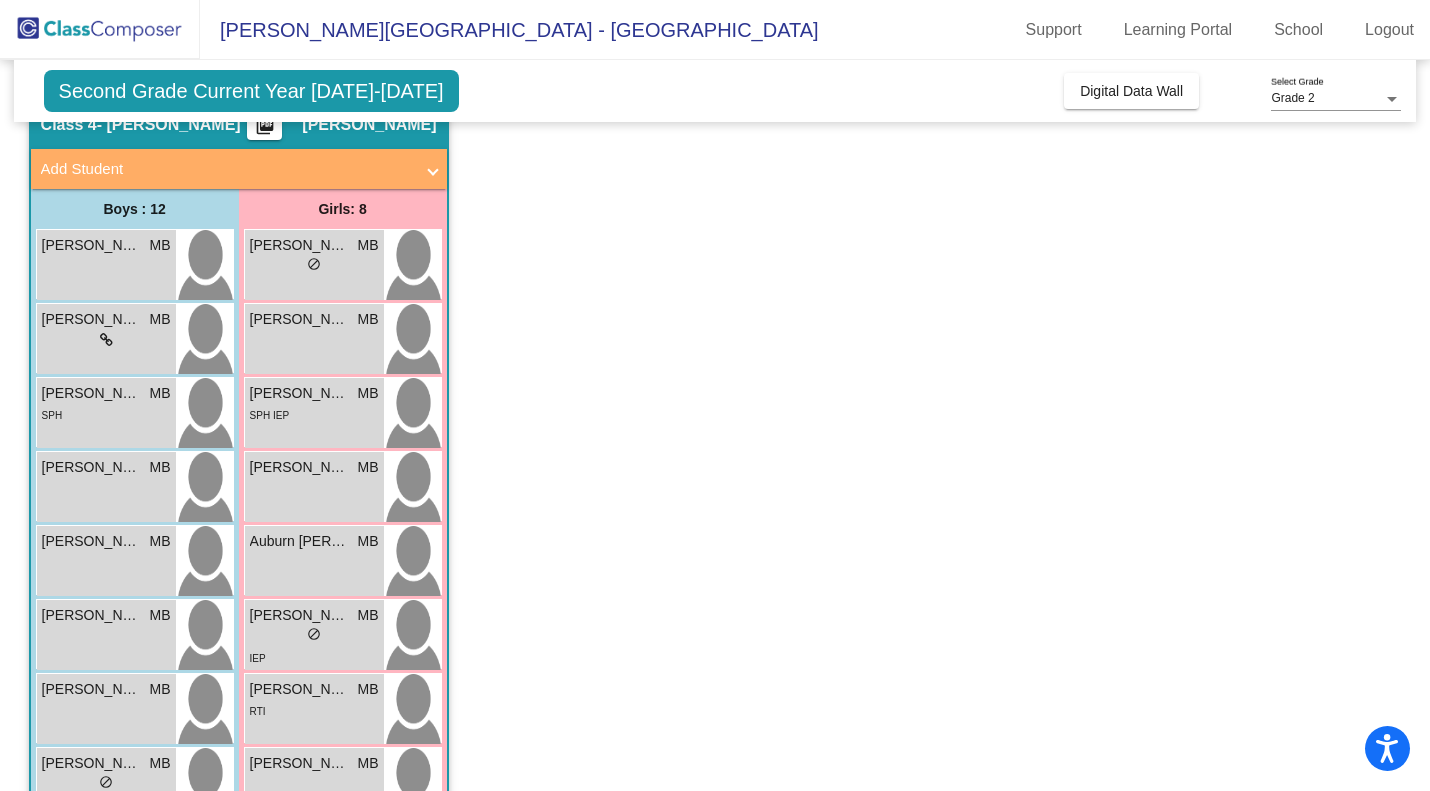 scroll, scrollTop: 92, scrollLeft: 0, axis: vertical 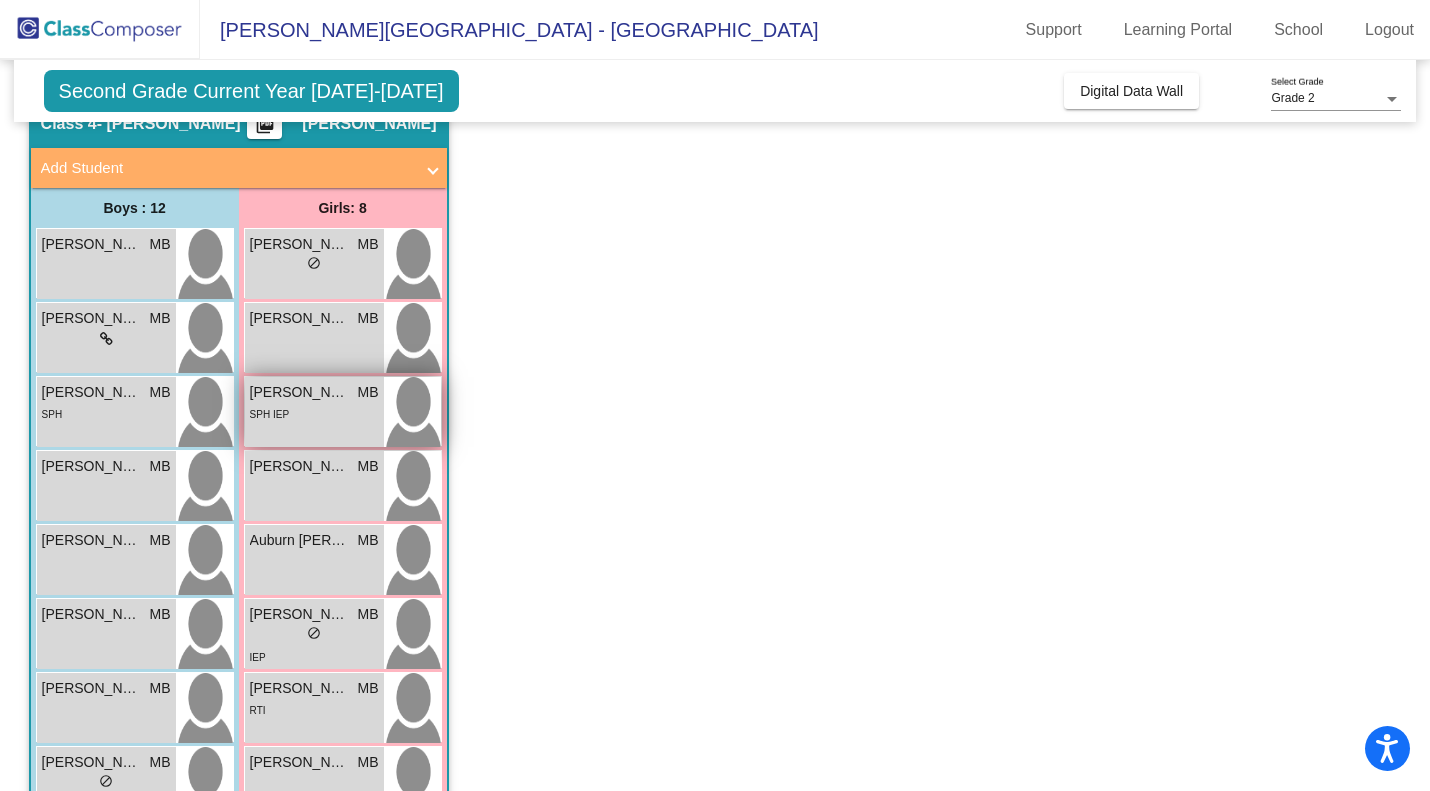 click on "SPH IEP" at bounding box center [314, 413] 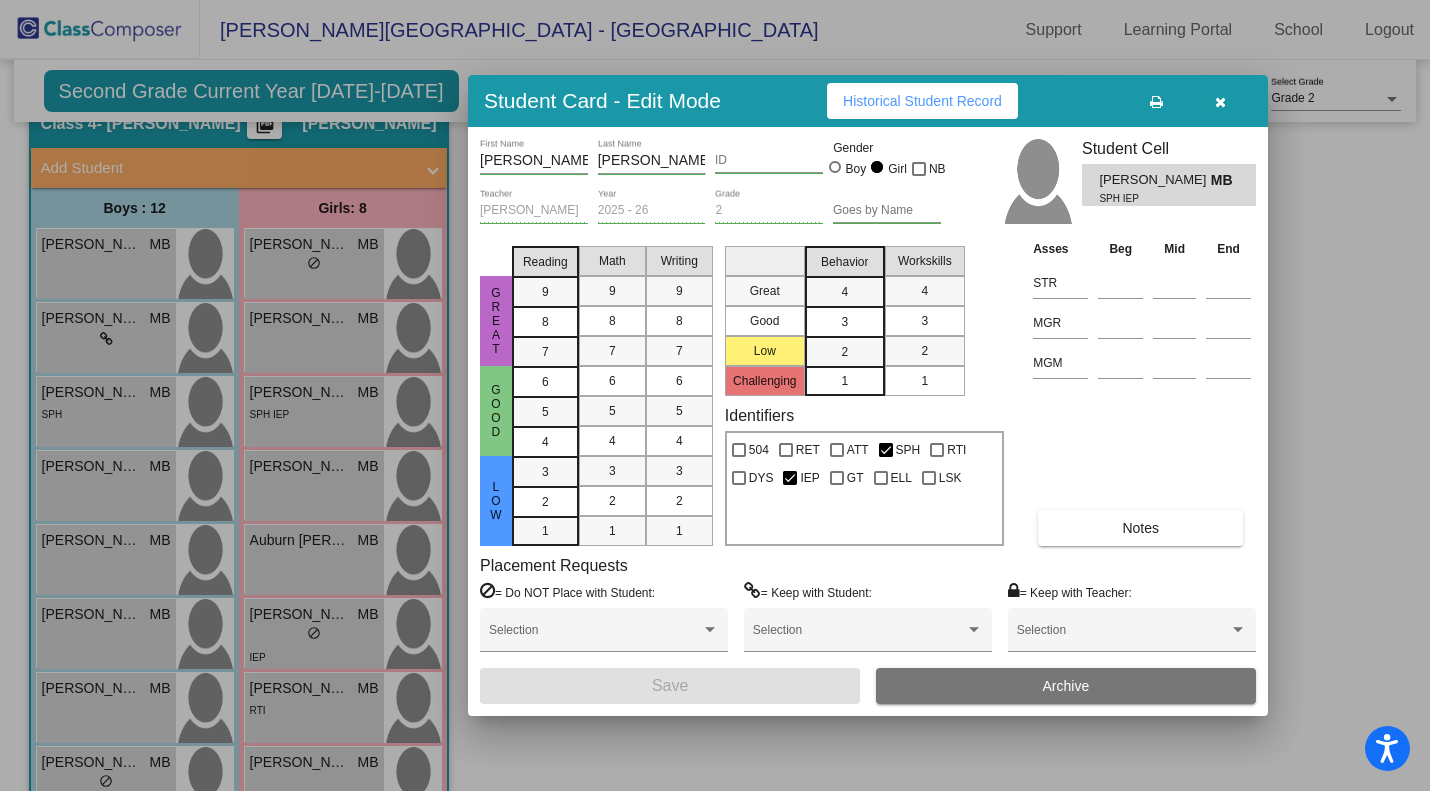 click at bounding box center (1220, 101) 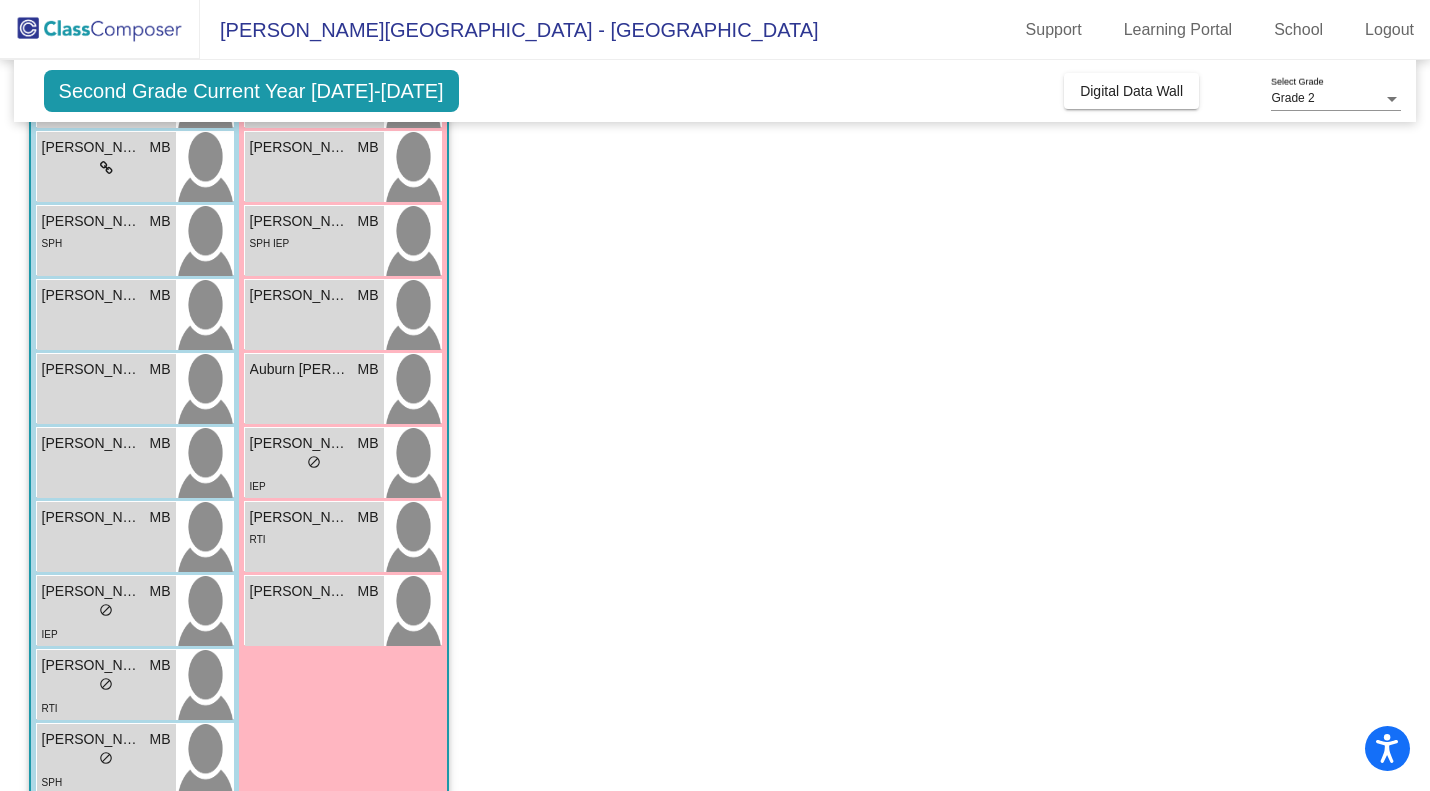 scroll, scrollTop: 0, scrollLeft: 0, axis: both 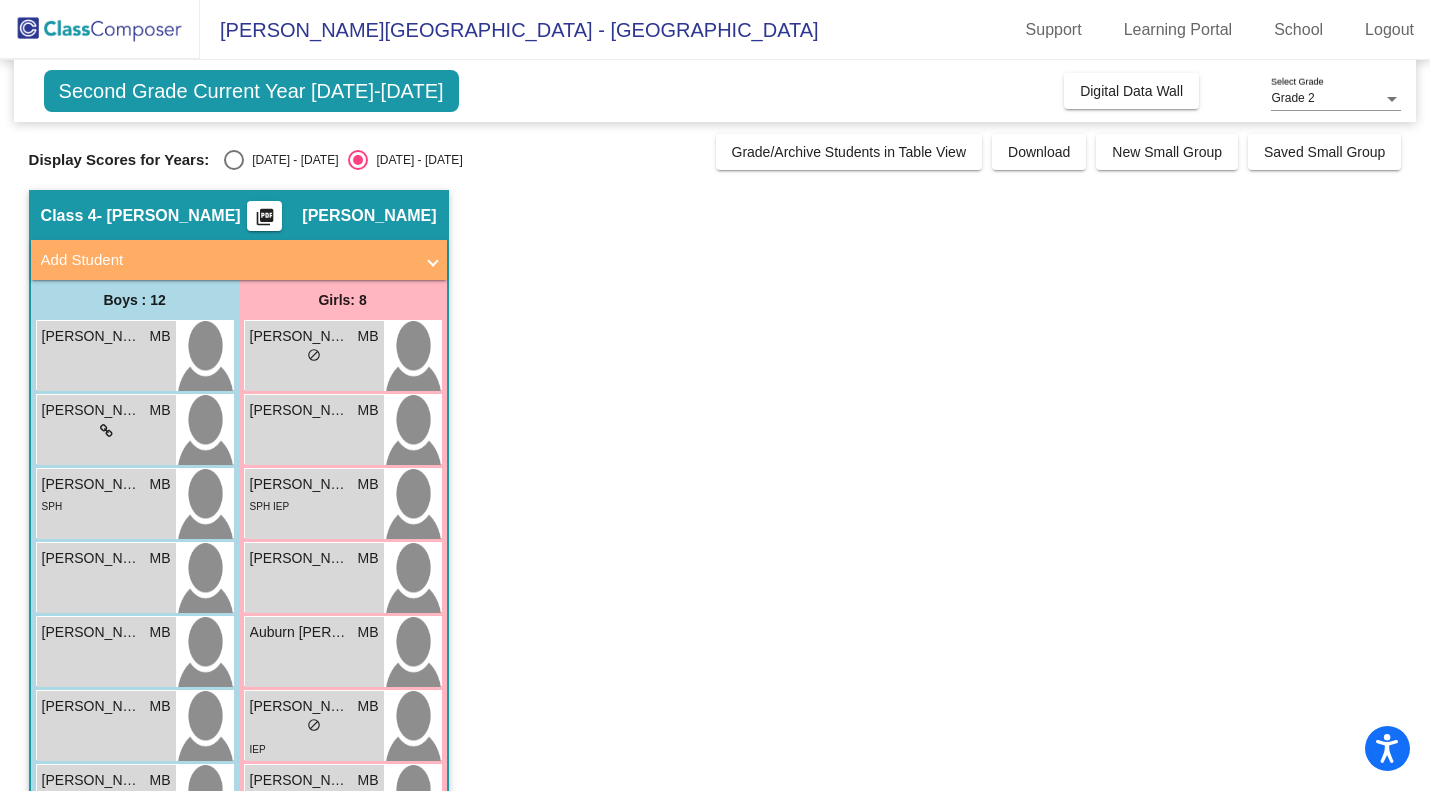 click on "2024 - 2025" at bounding box center [281, 160] 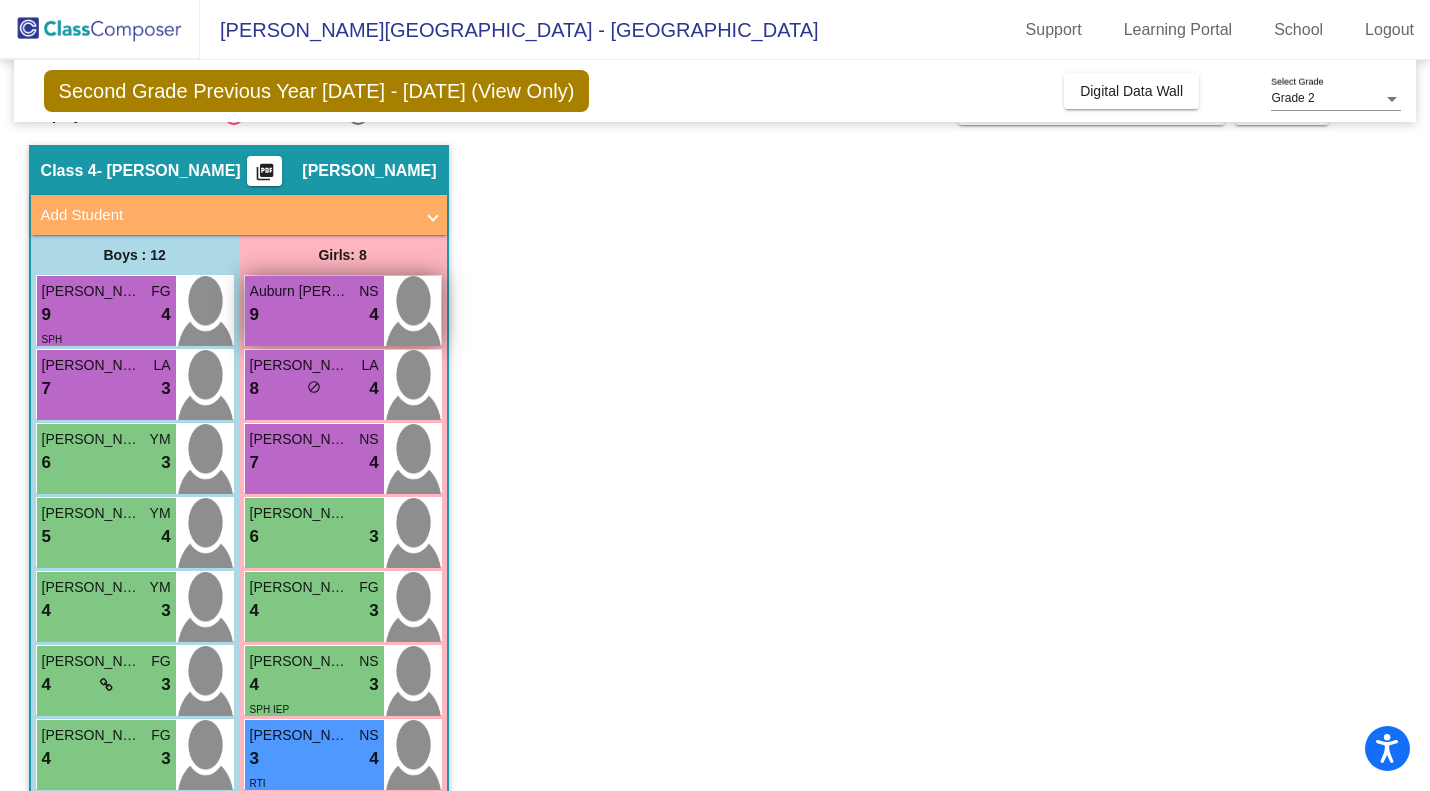 scroll, scrollTop: 0, scrollLeft: 0, axis: both 